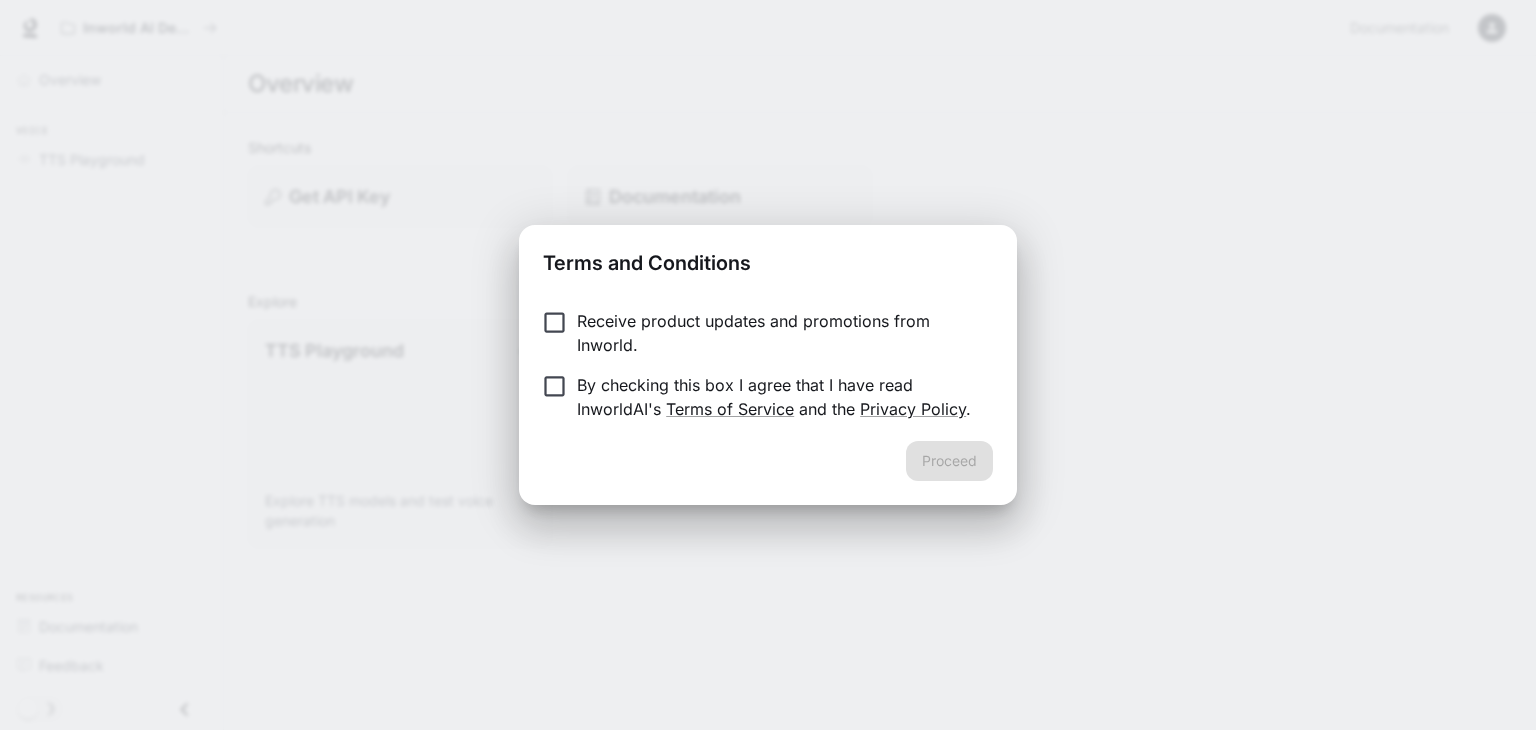 scroll, scrollTop: 0, scrollLeft: 0, axis: both 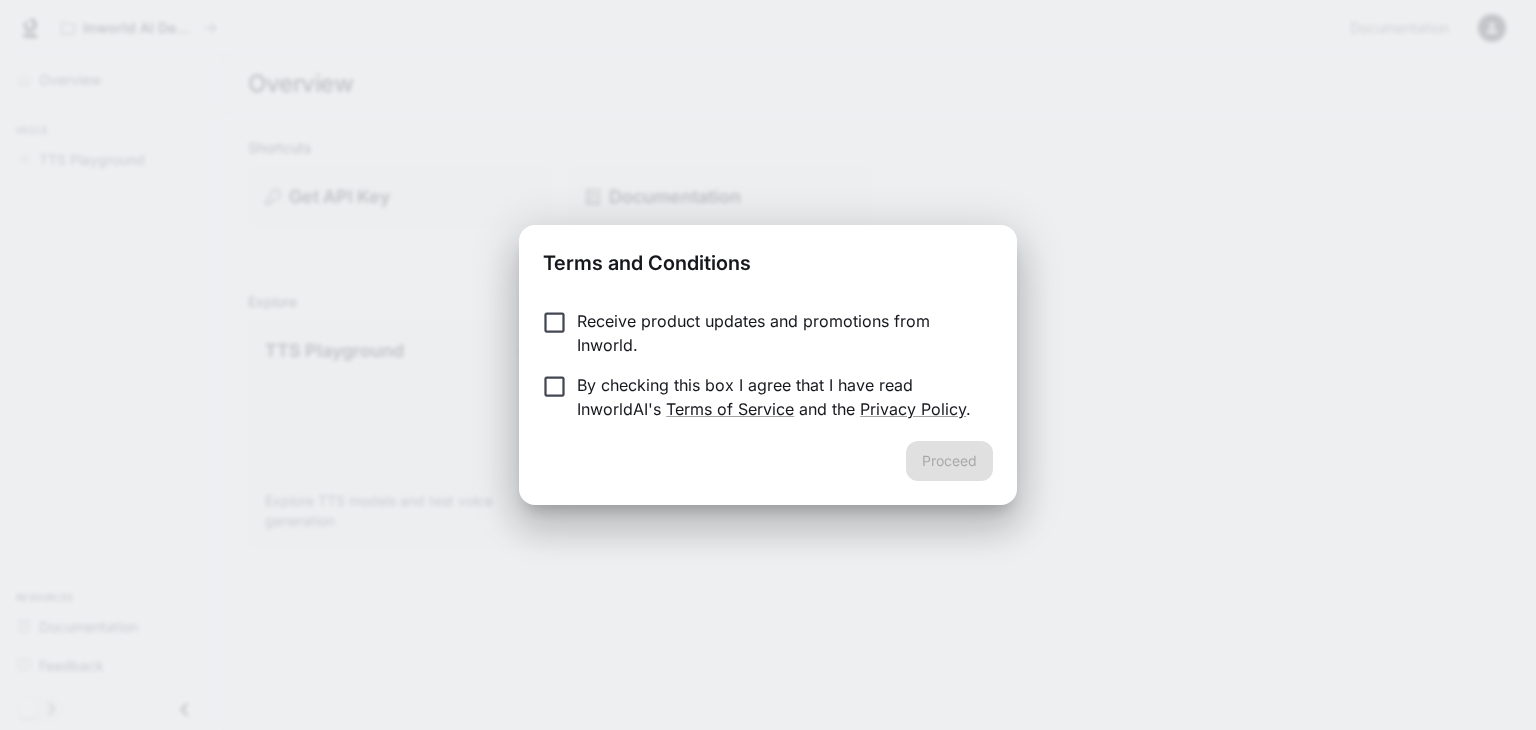 click on "By checking this box I agree that I have read InworldAI's   Terms of Service   and the   Privacy Policy ." at bounding box center (777, 397) 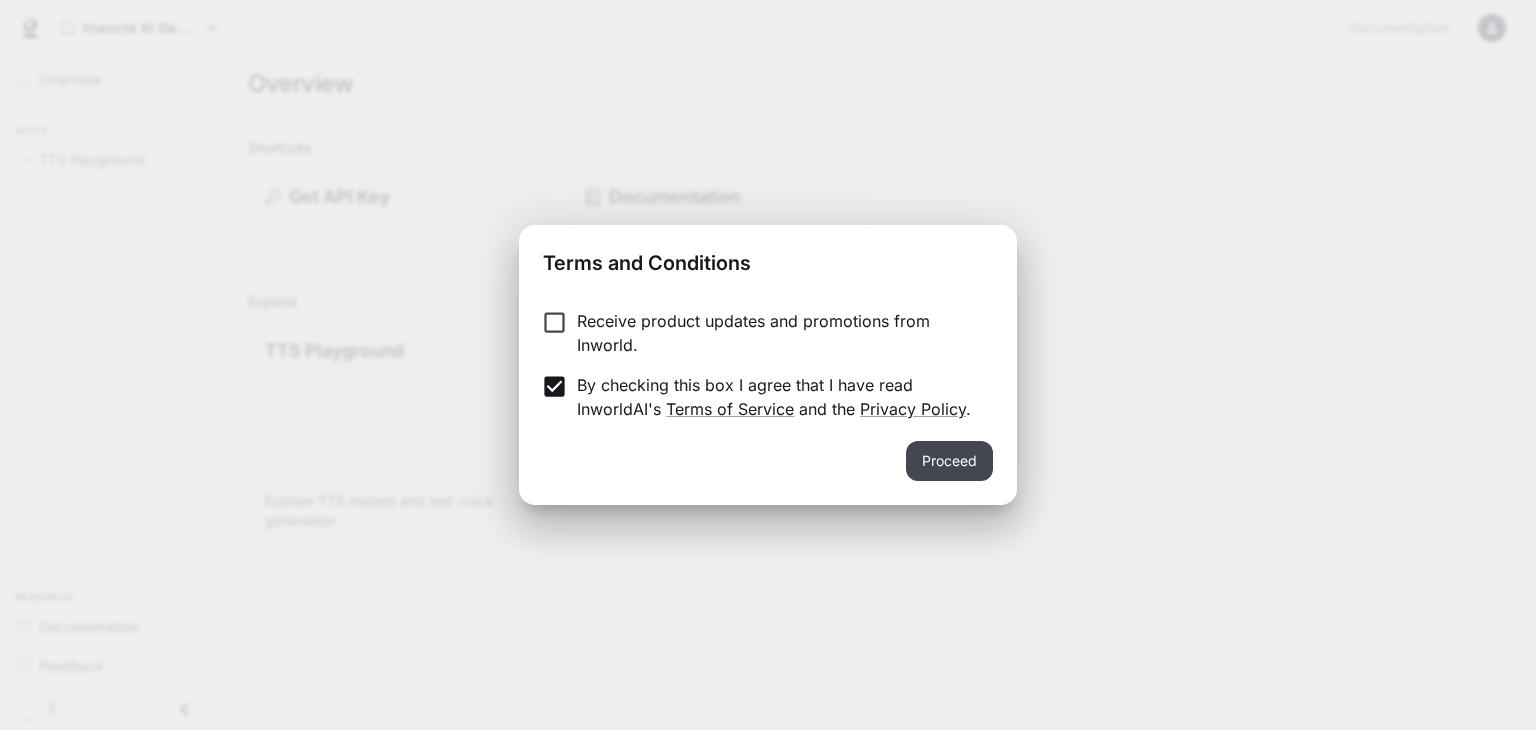 click on "Proceed" at bounding box center (949, 461) 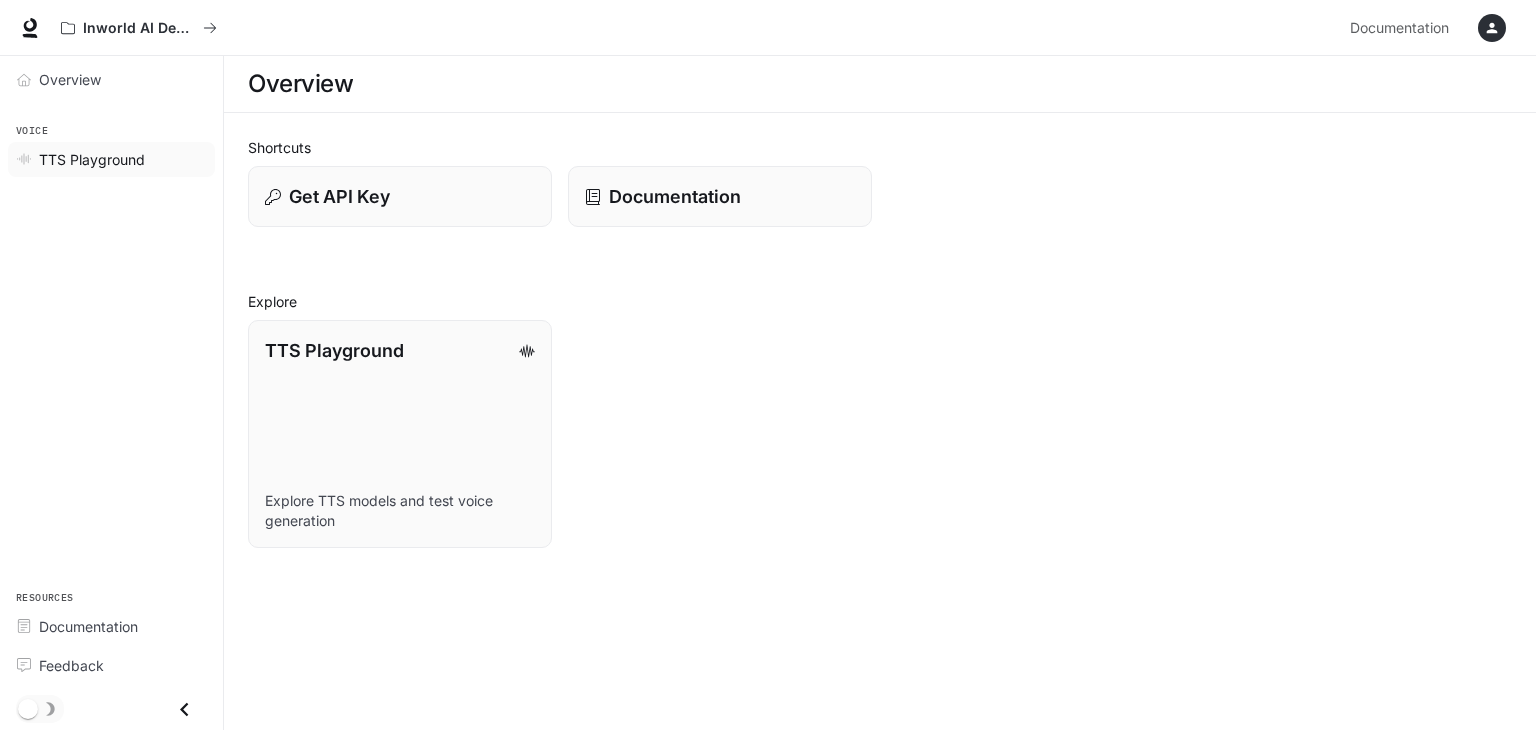 click on "TTS Playground" at bounding box center (92, 159) 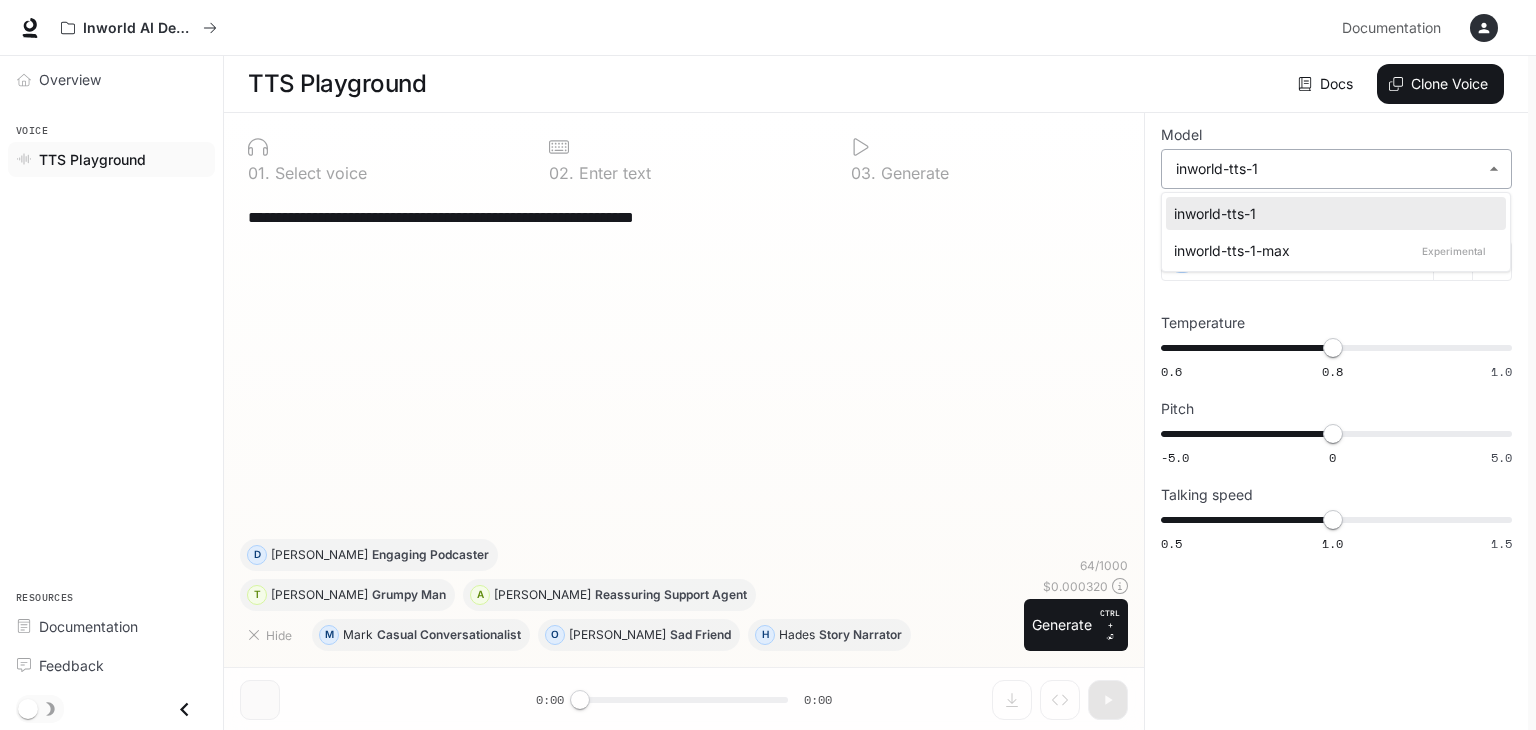 click on "**********" at bounding box center (768, 365) 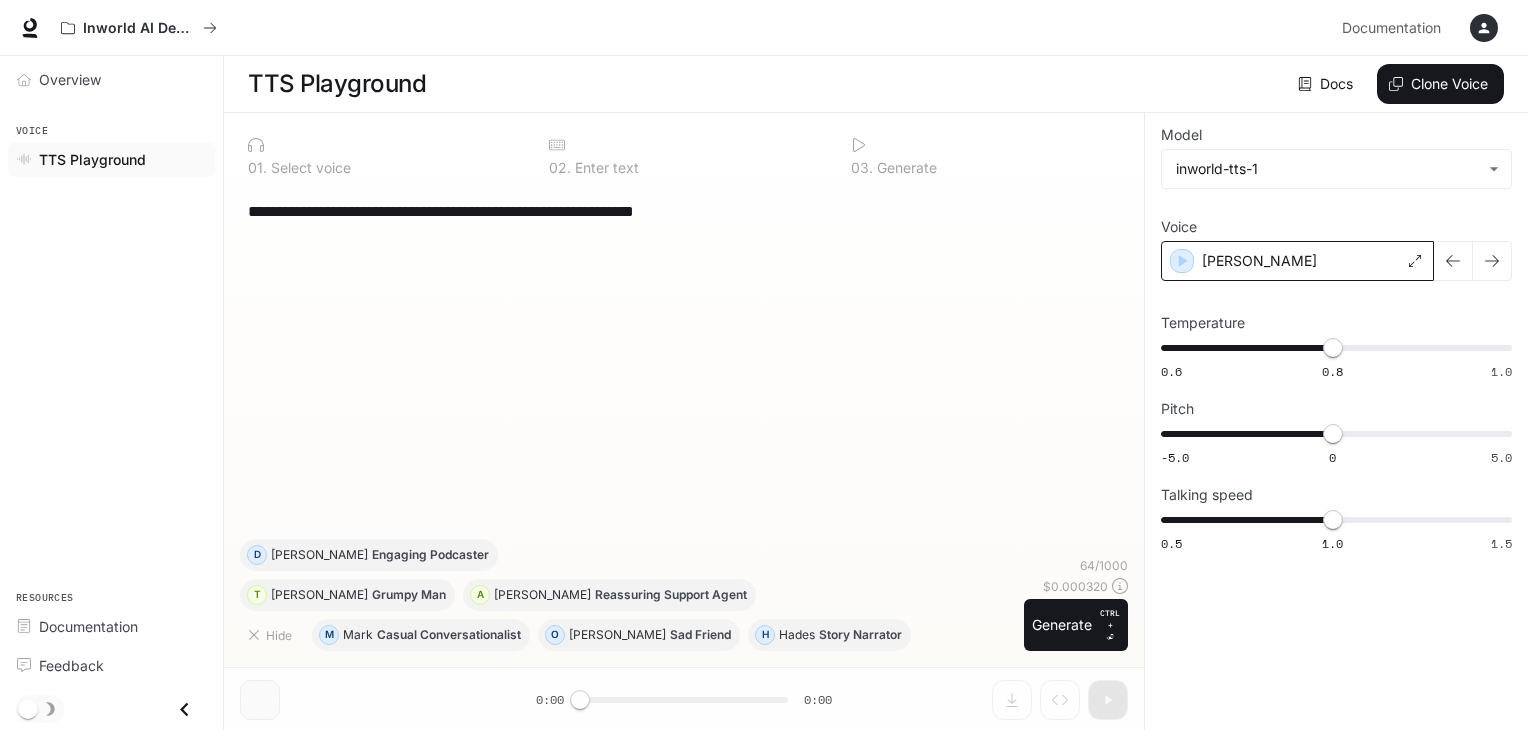 click on "[PERSON_NAME]" at bounding box center [1297, 261] 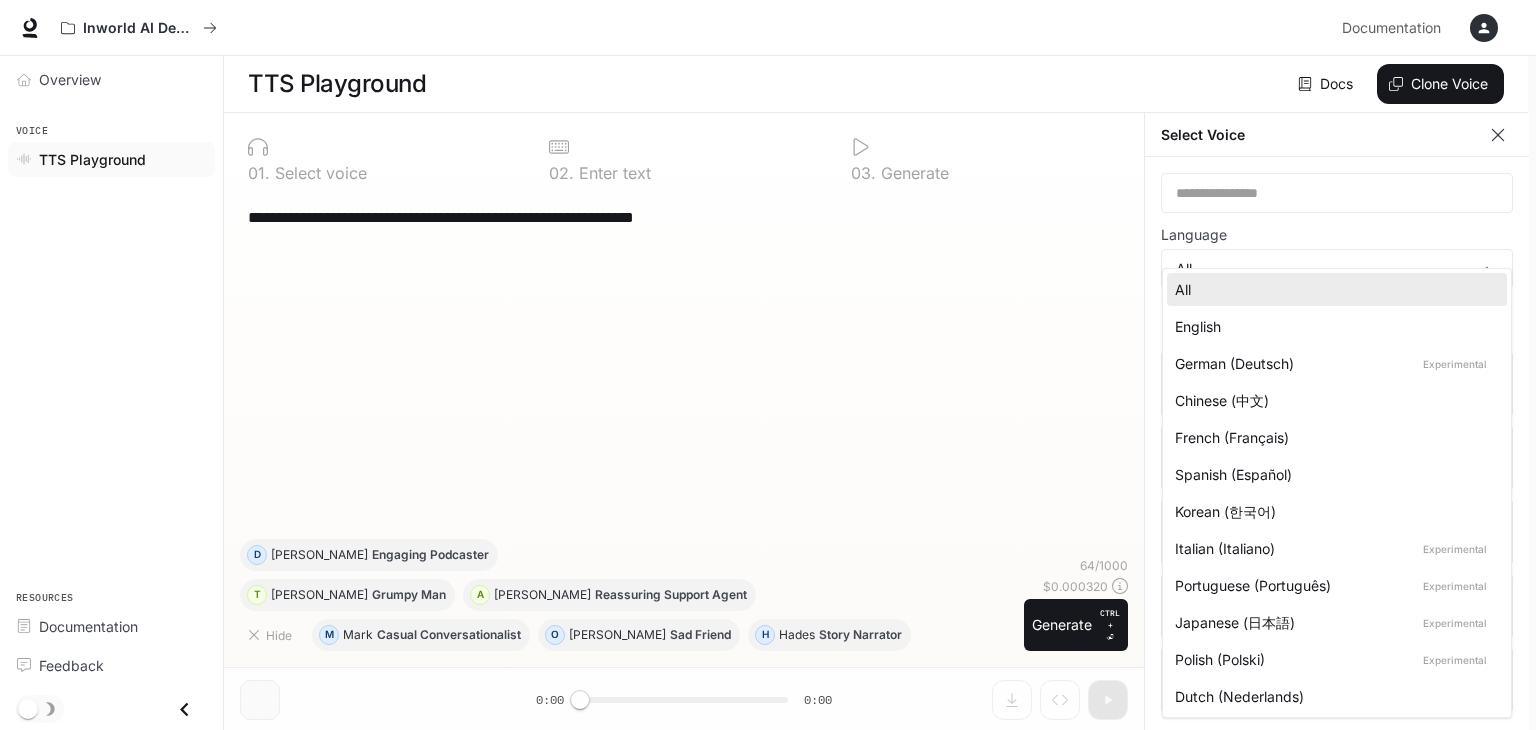 click on "**********" at bounding box center [768, 365] 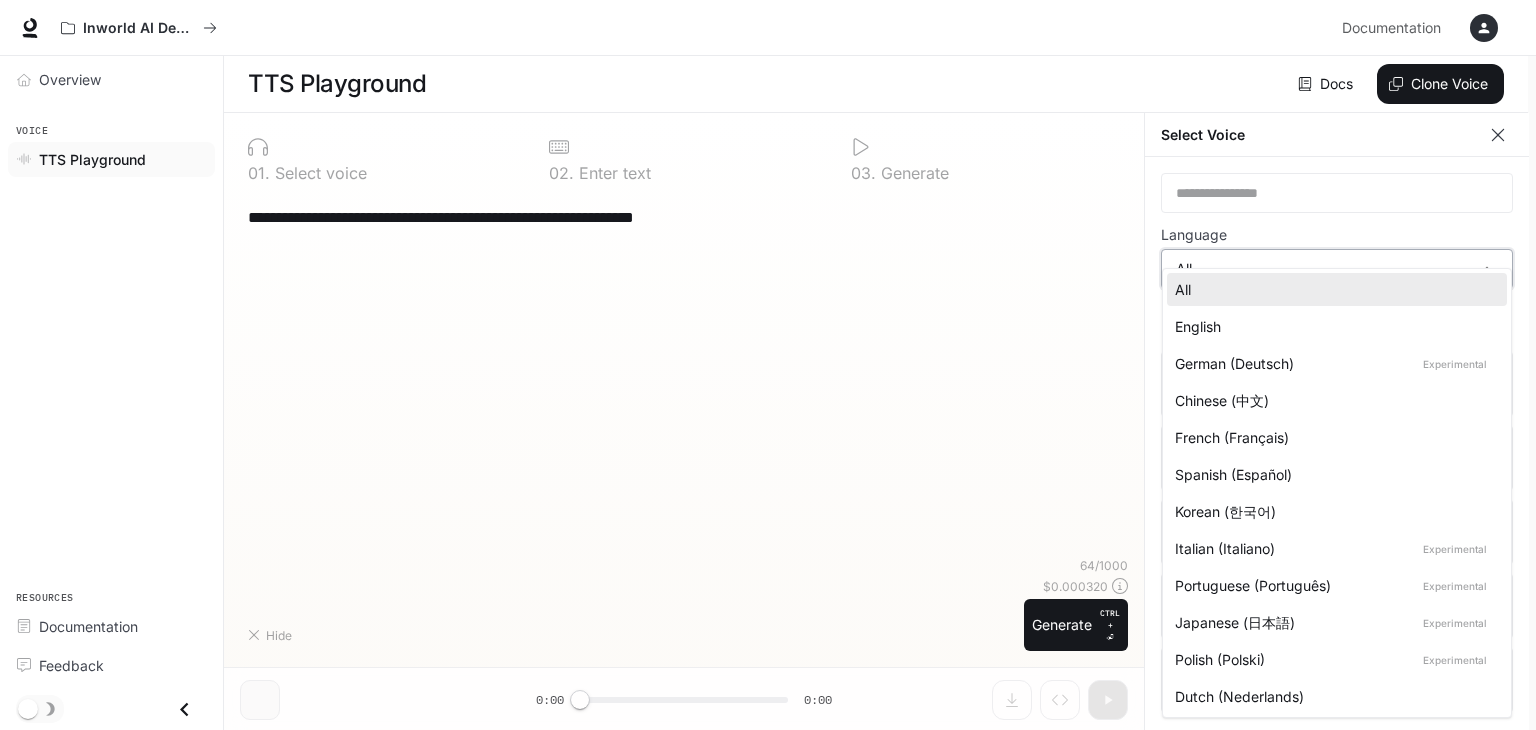type on "*****" 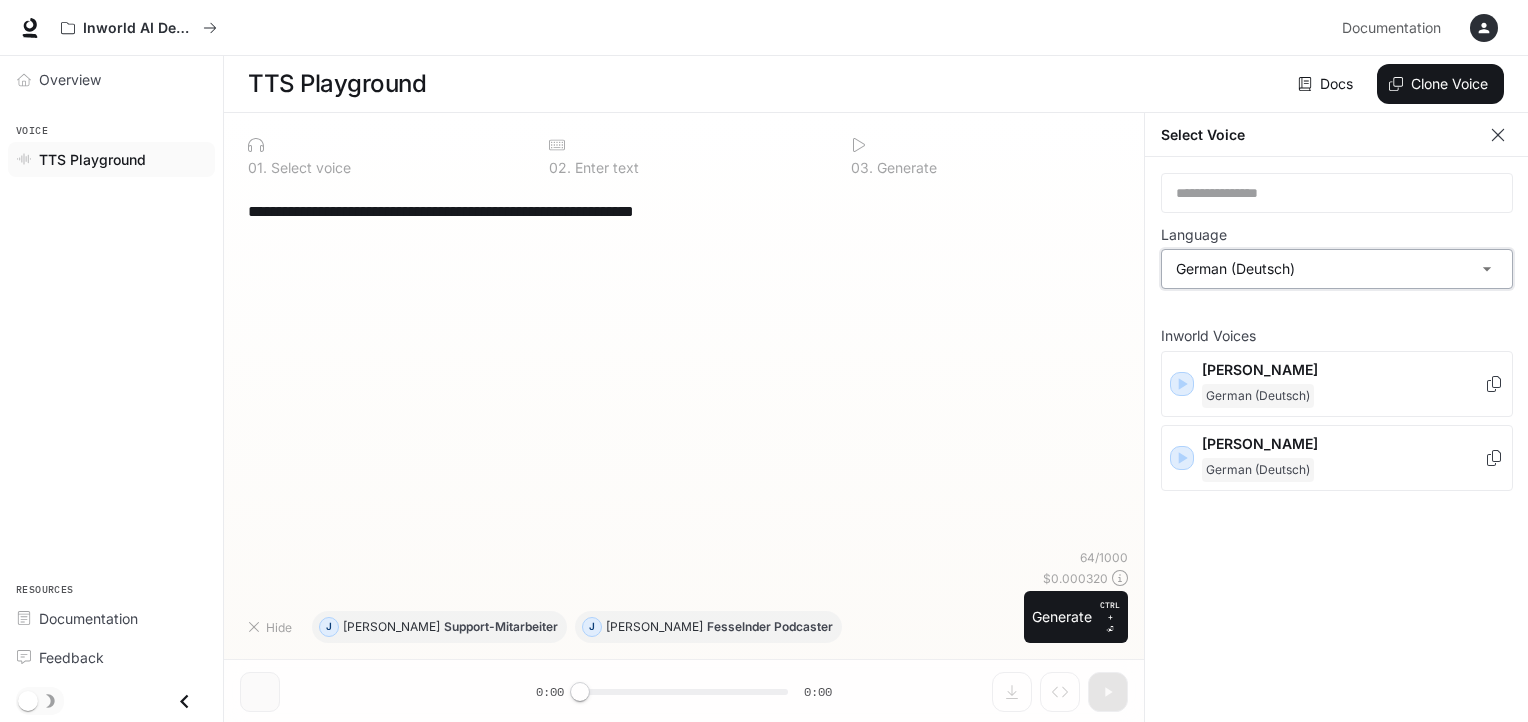 scroll, scrollTop: 1, scrollLeft: 0, axis: vertical 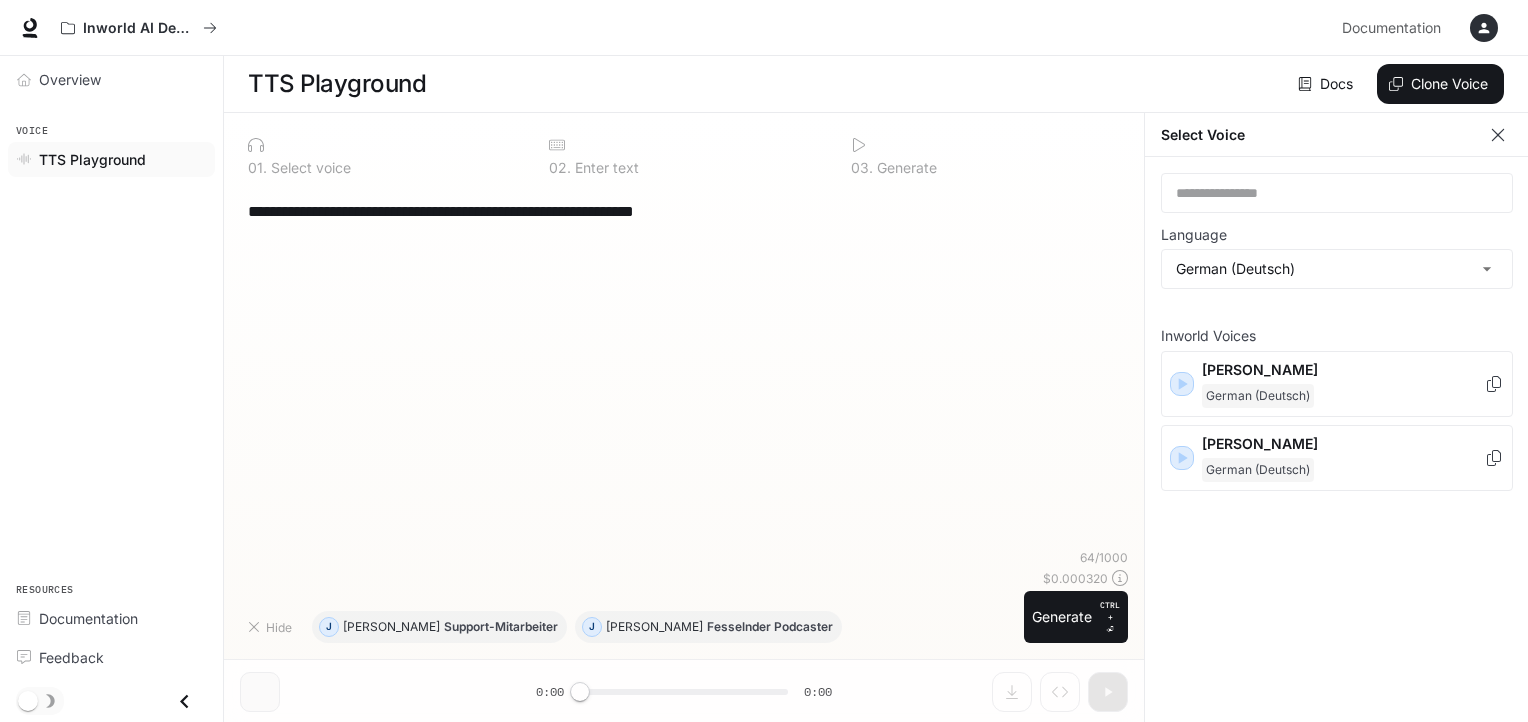 click on "**********" at bounding box center [684, 368] 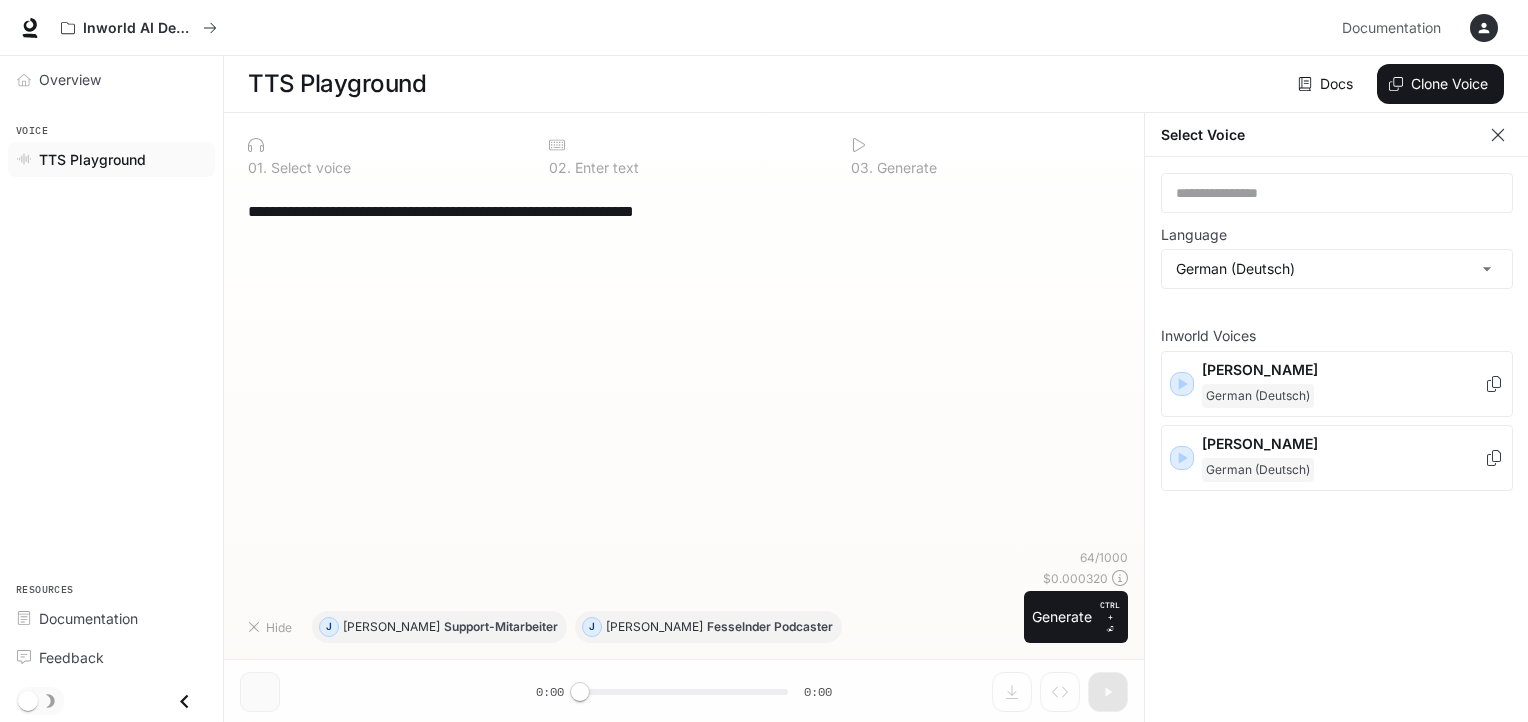 click on "**********" at bounding box center (684, 211) 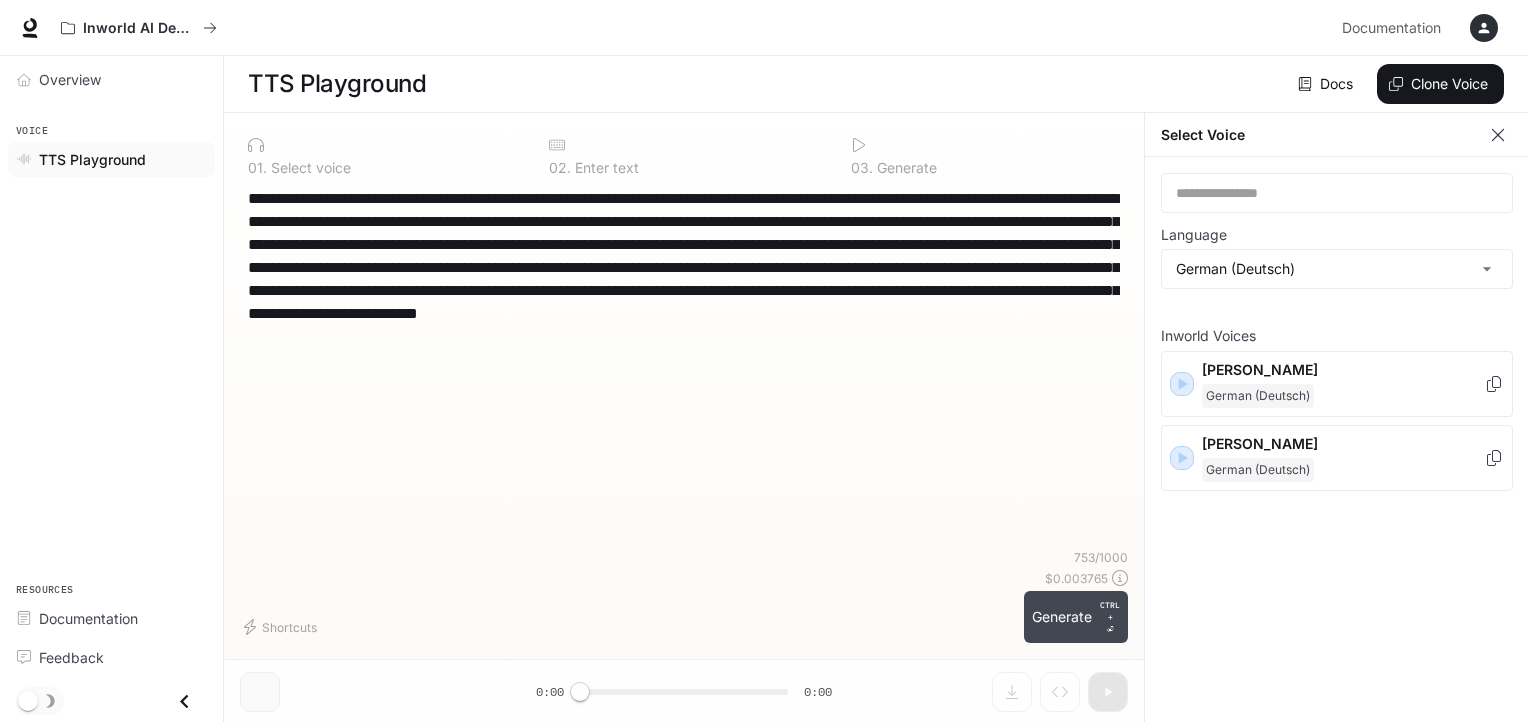 type on "**********" 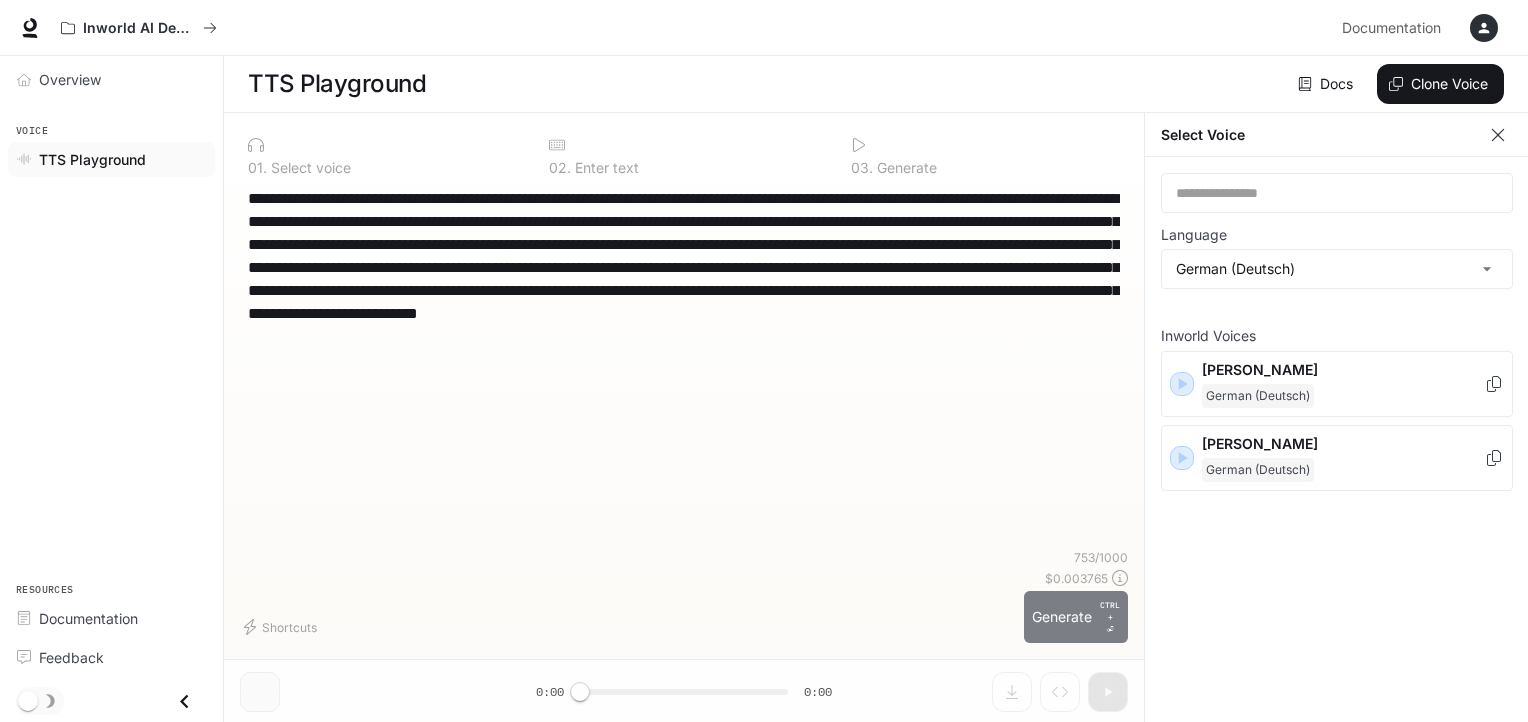 click on "Generate CTRL +  ⏎" at bounding box center (1076, 617) 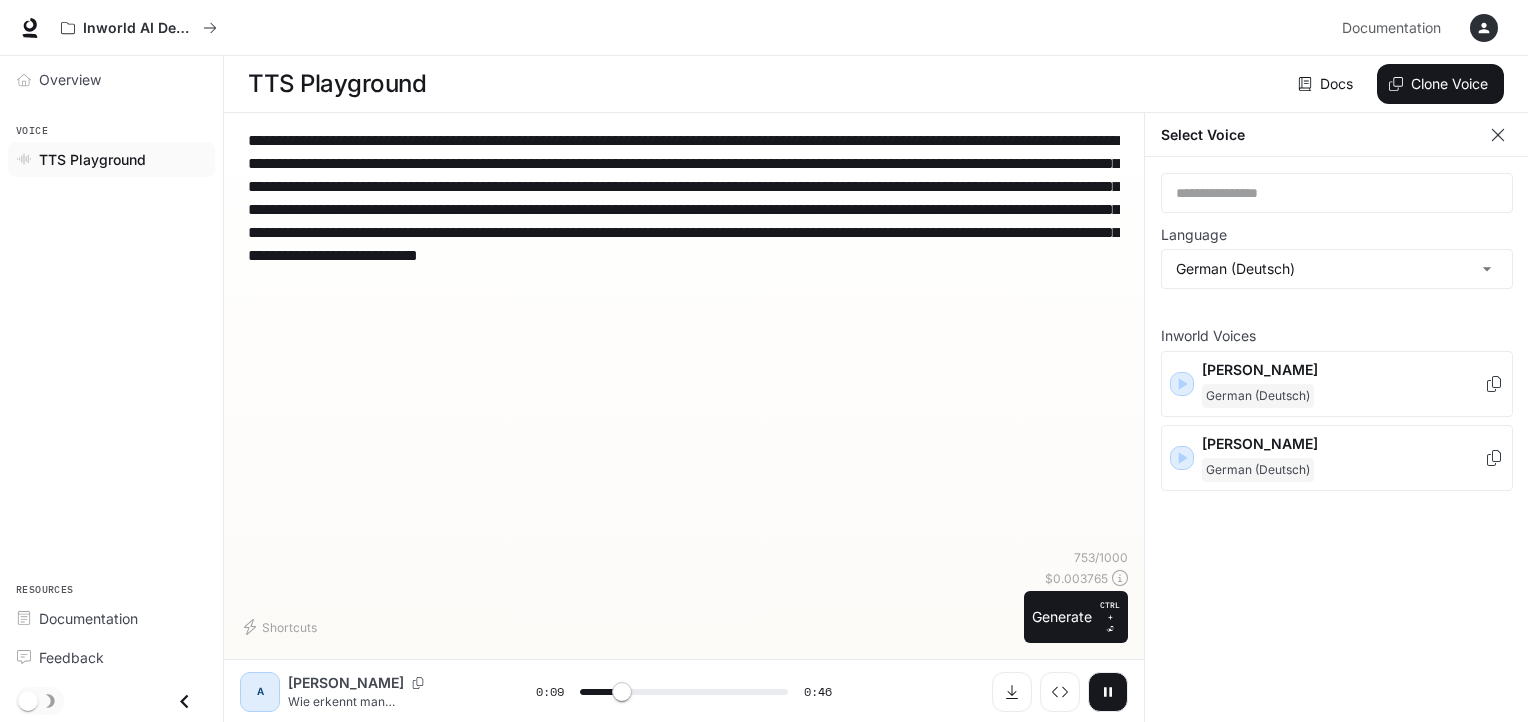 click on "Overview Voice TTS Playground Resources Documentation Feedback" at bounding box center [111, 389] 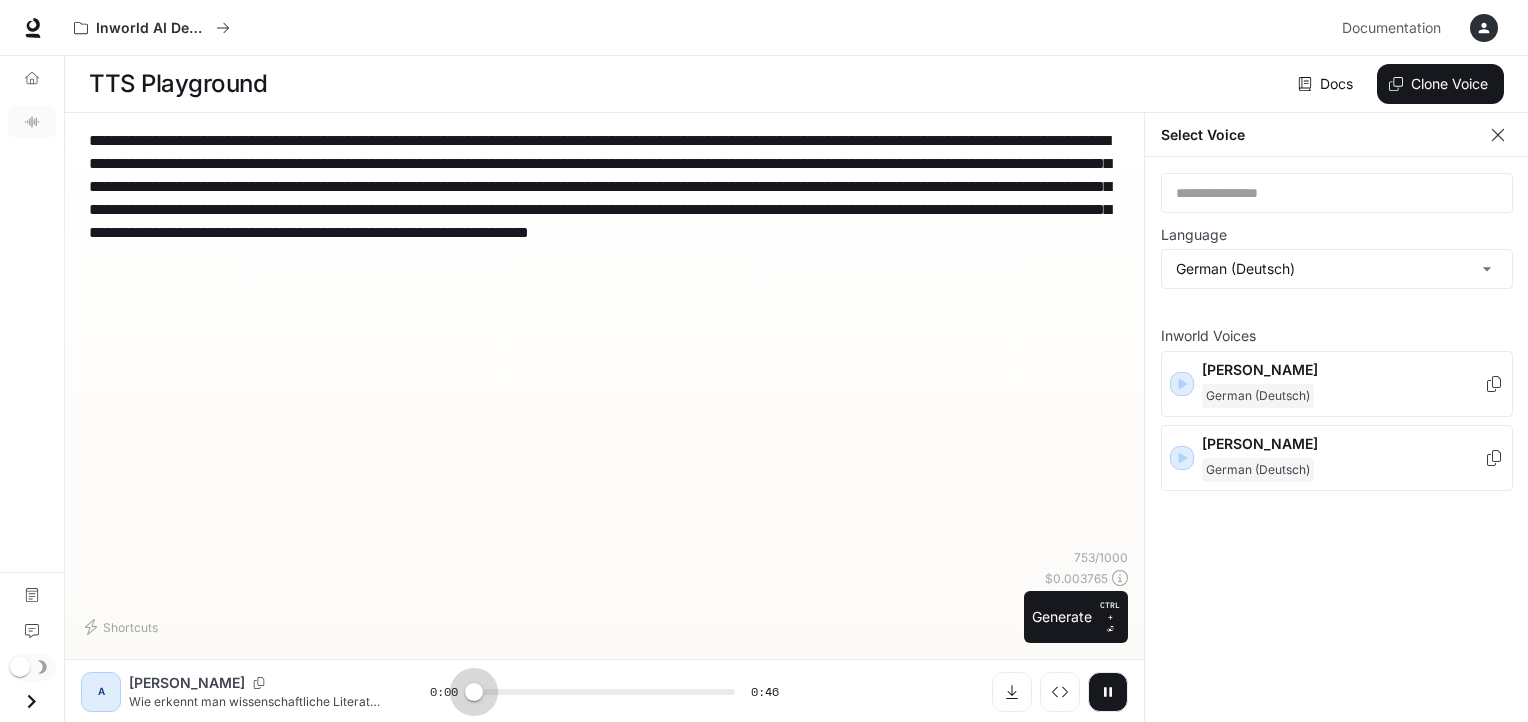 drag, startPoint x: 526, startPoint y: 697, endPoint x: 441, endPoint y: 688, distance: 85.47514 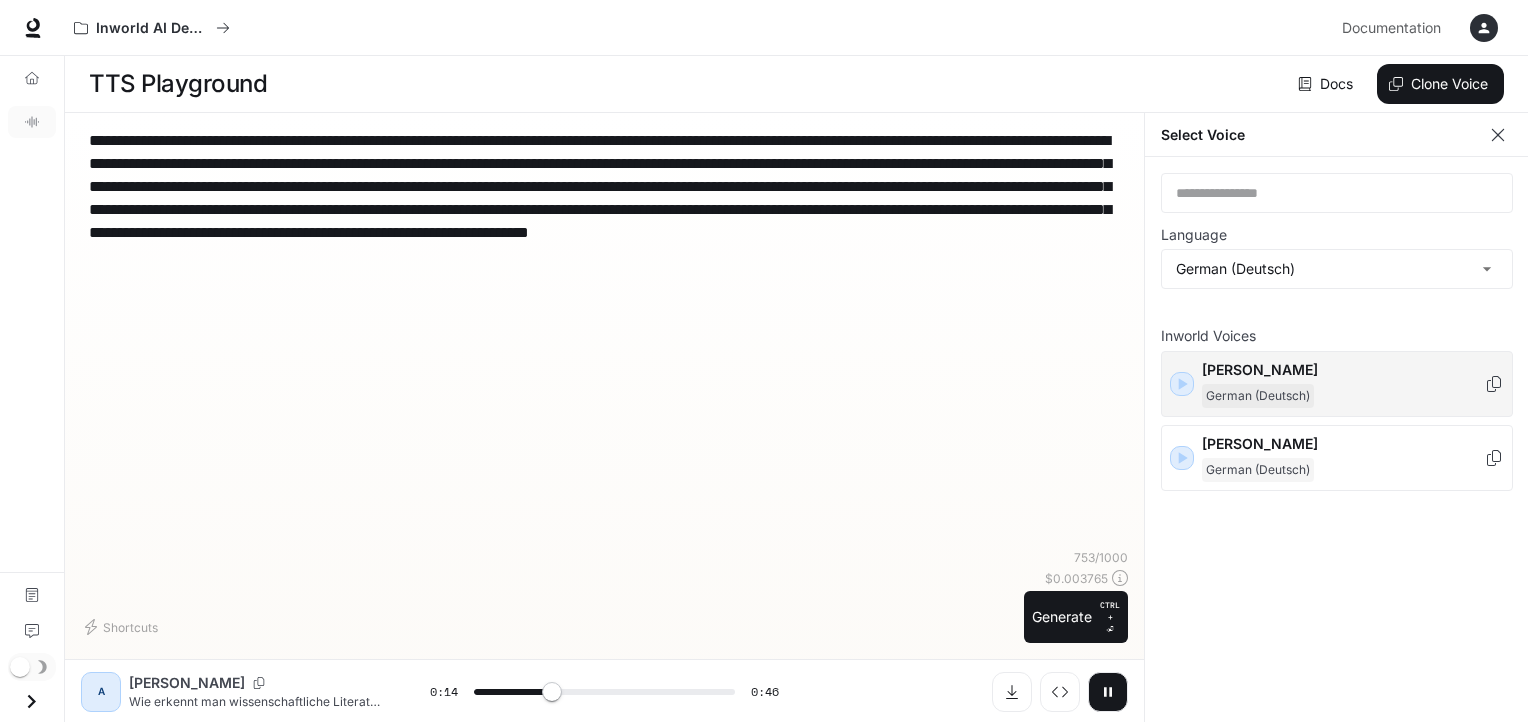 click on "[PERSON_NAME]" at bounding box center (1343, 370) 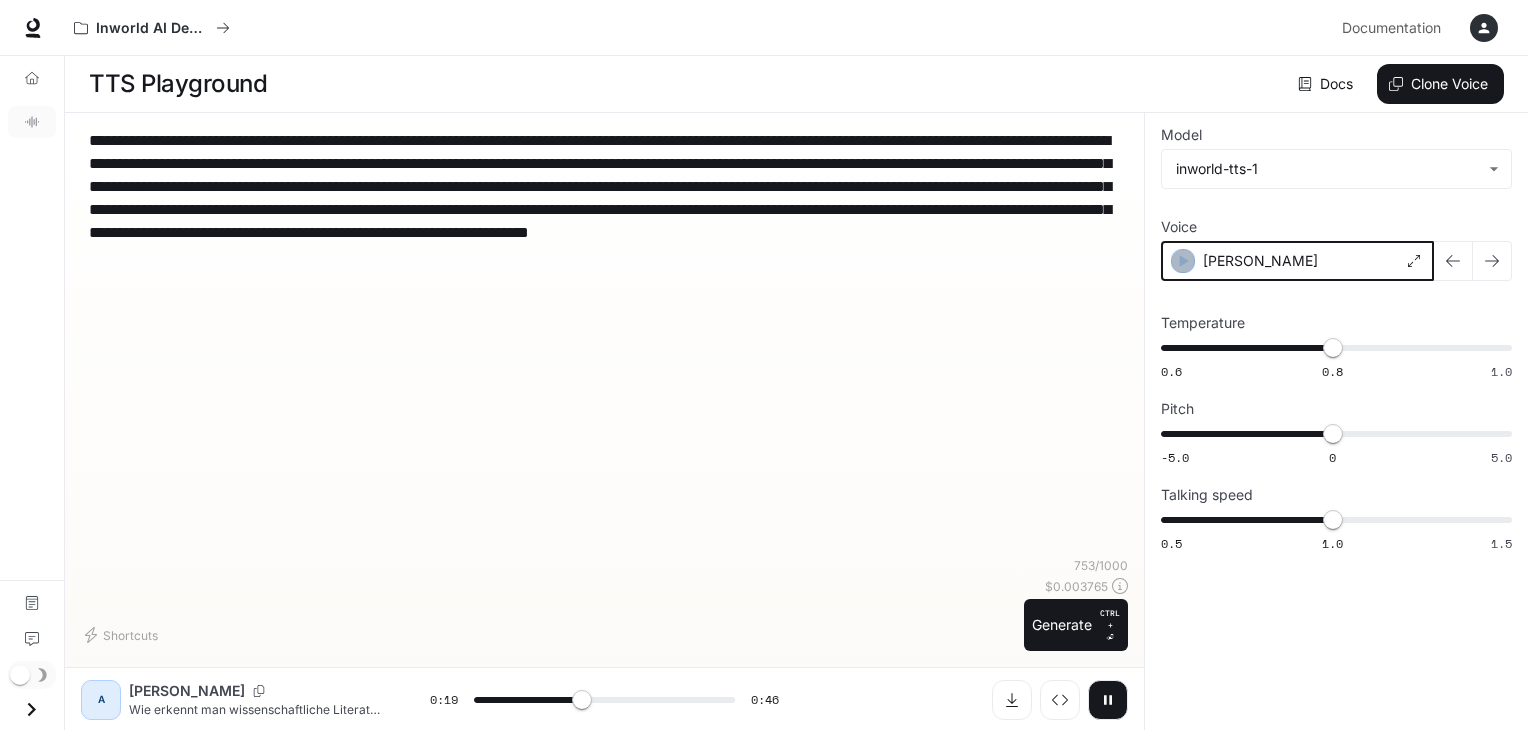 click 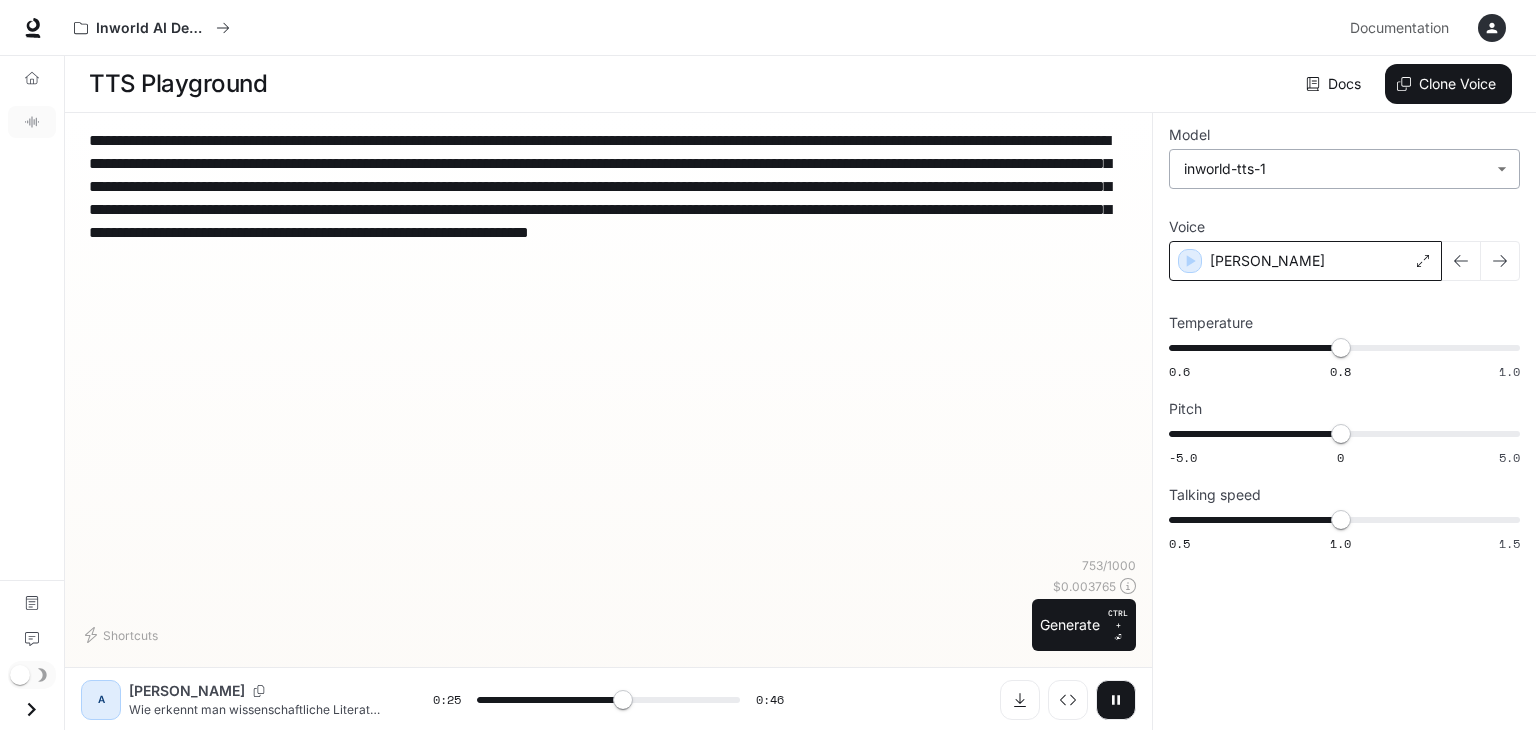 click on "**********" at bounding box center [768, 365] 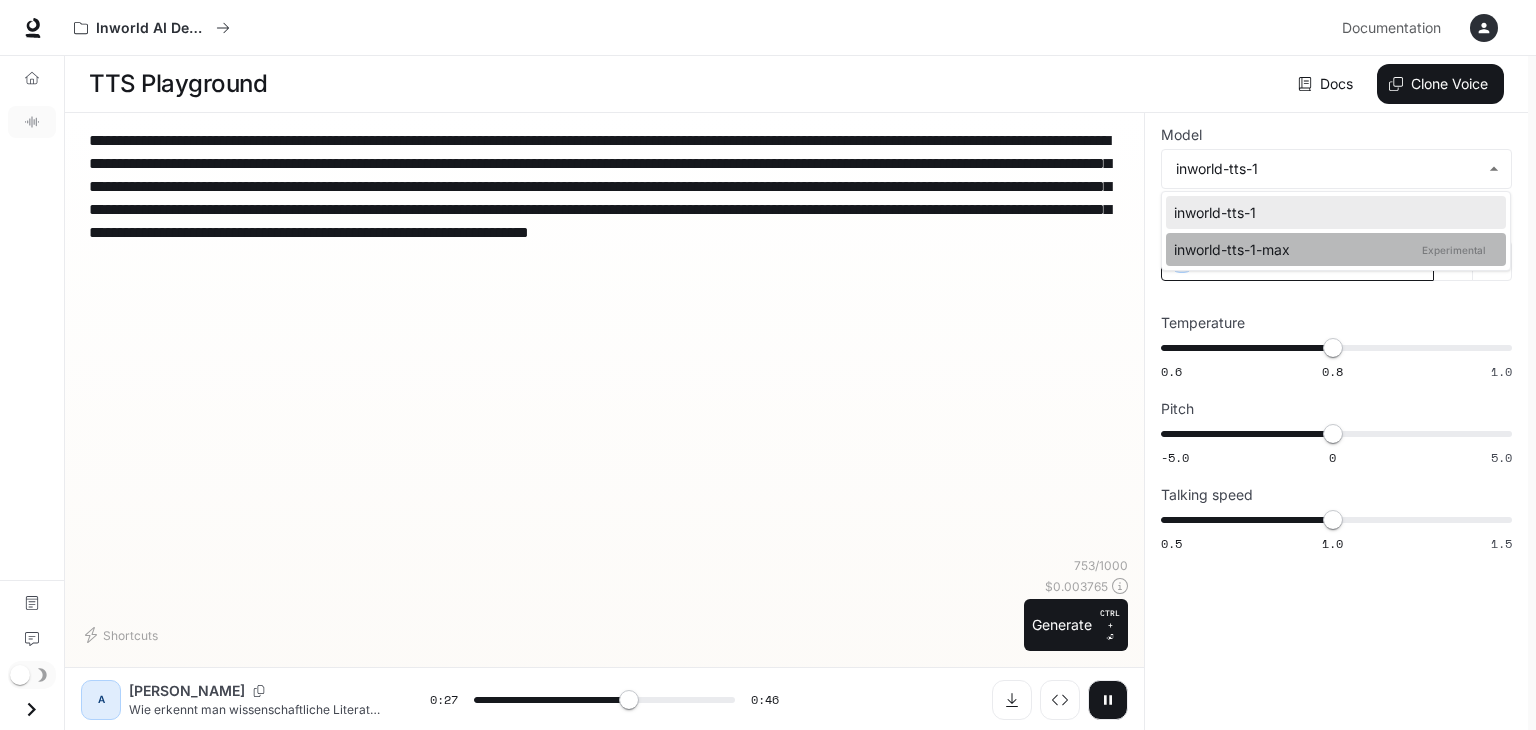 click on "inworld-tts-1-max Experimental" at bounding box center (1332, 249) 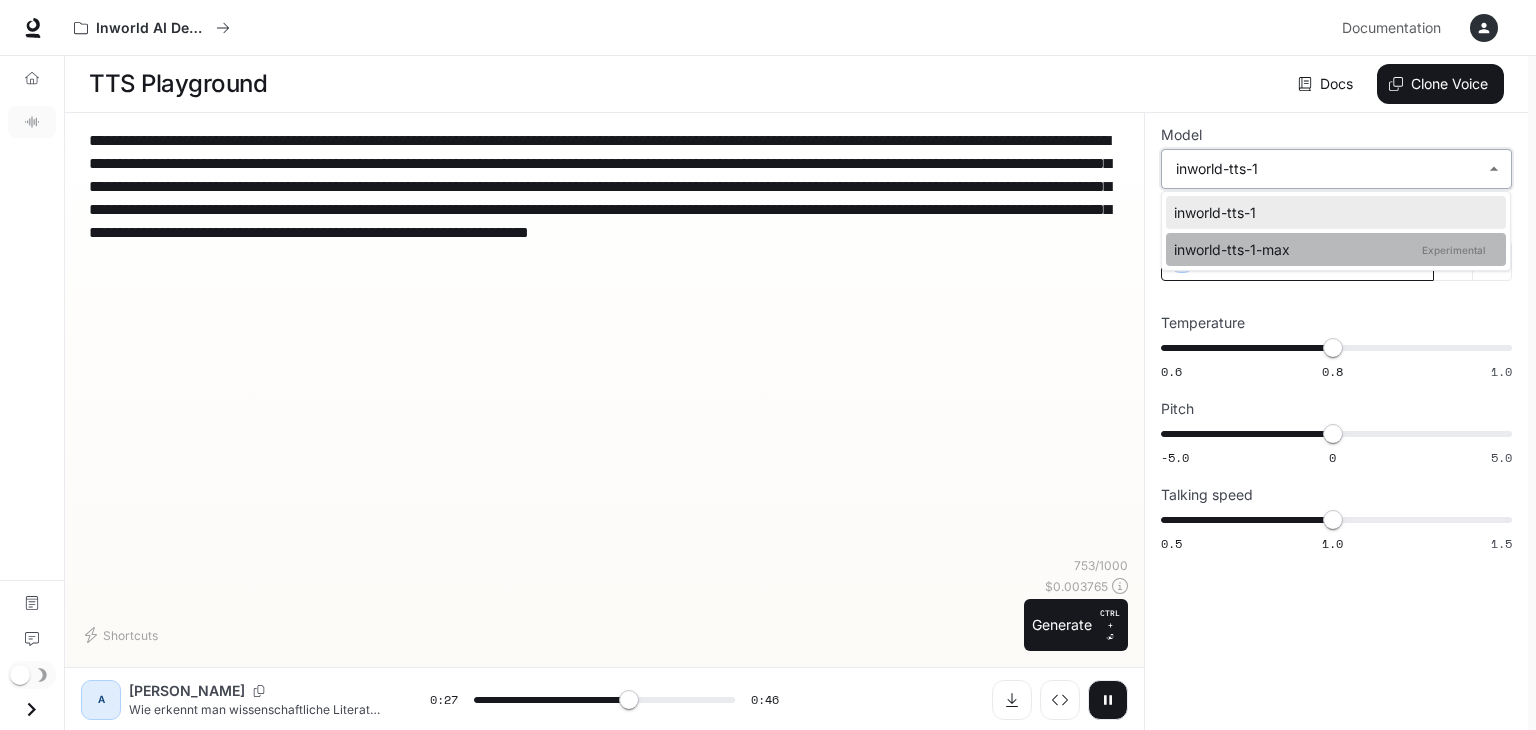 type on "****" 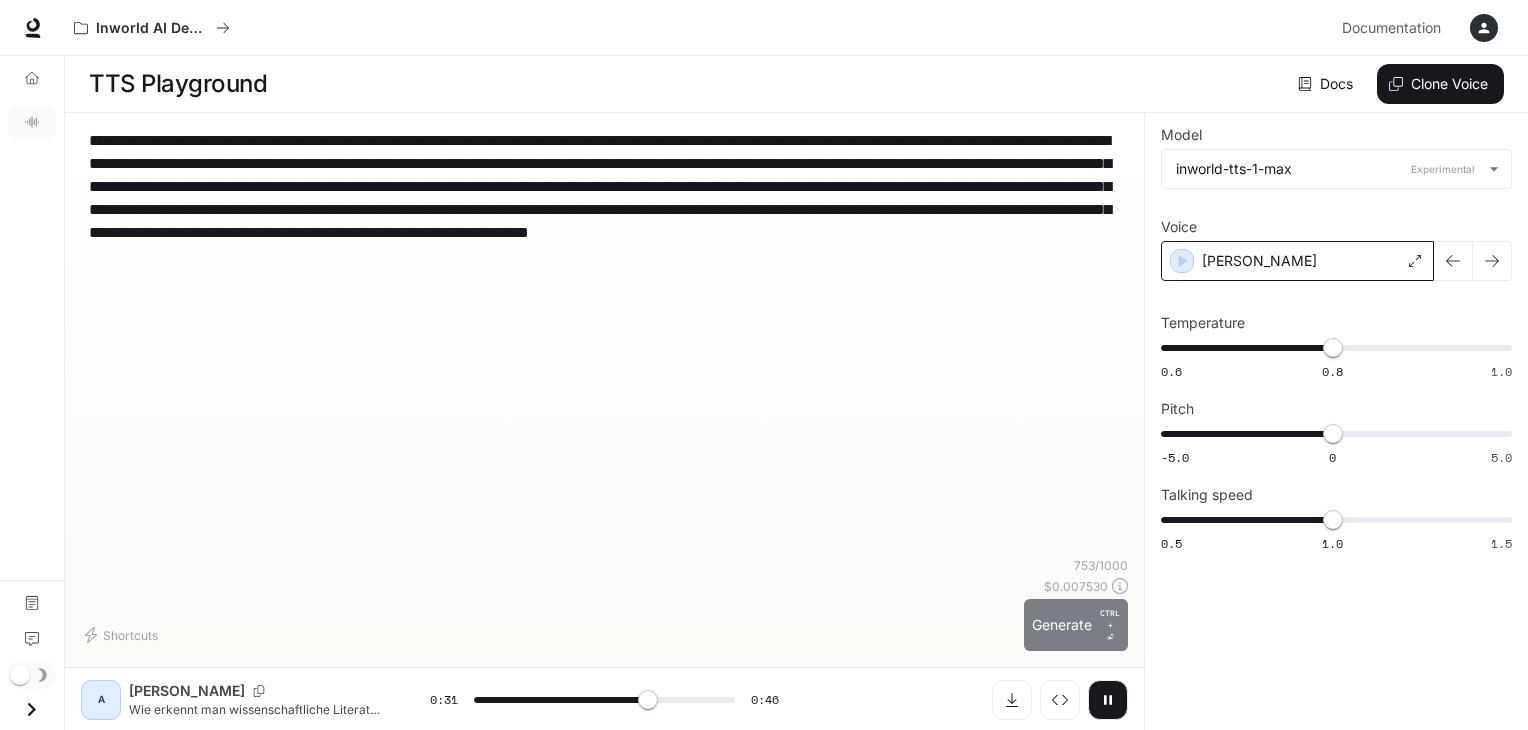 click on "Generate CTRL +  ⏎" at bounding box center [1076, 625] 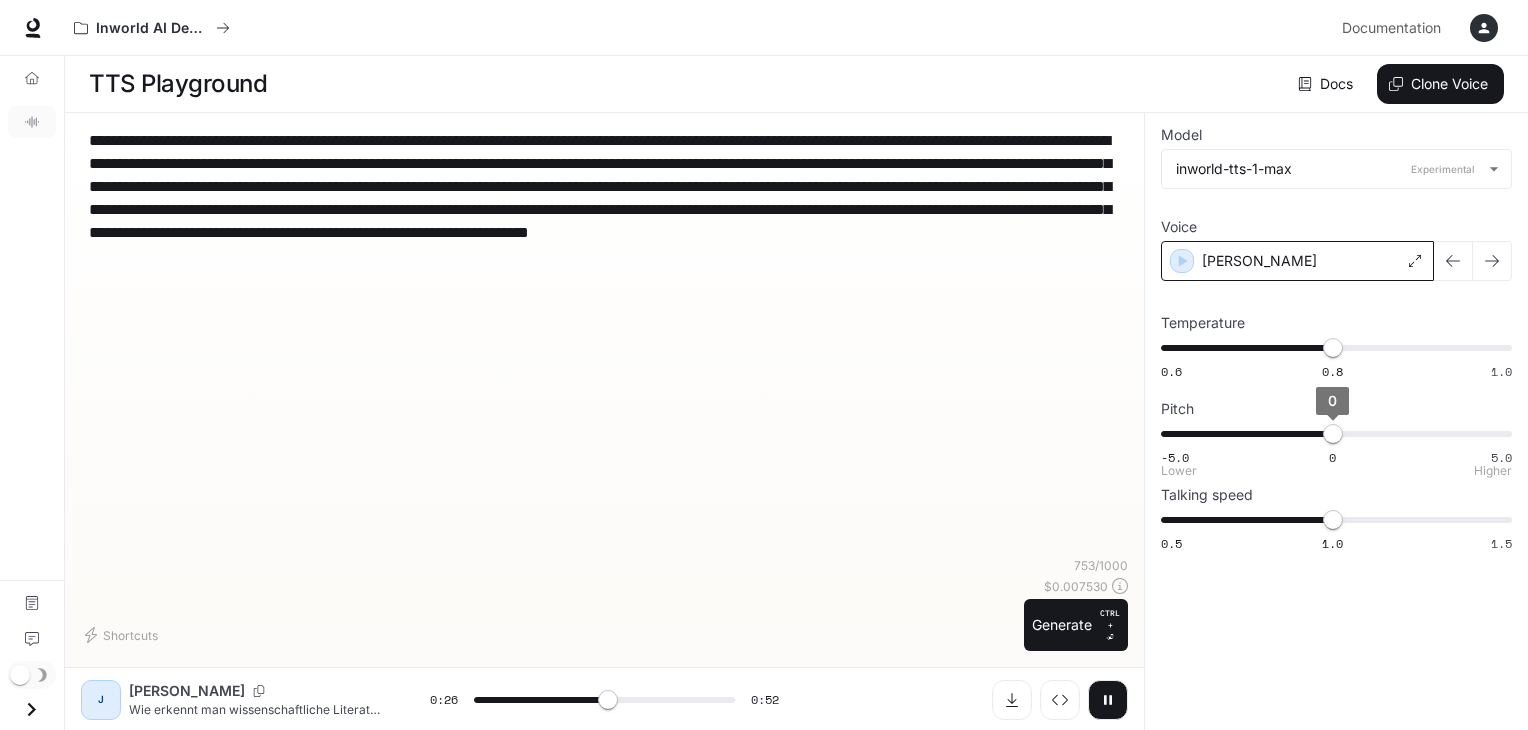 type on "****" 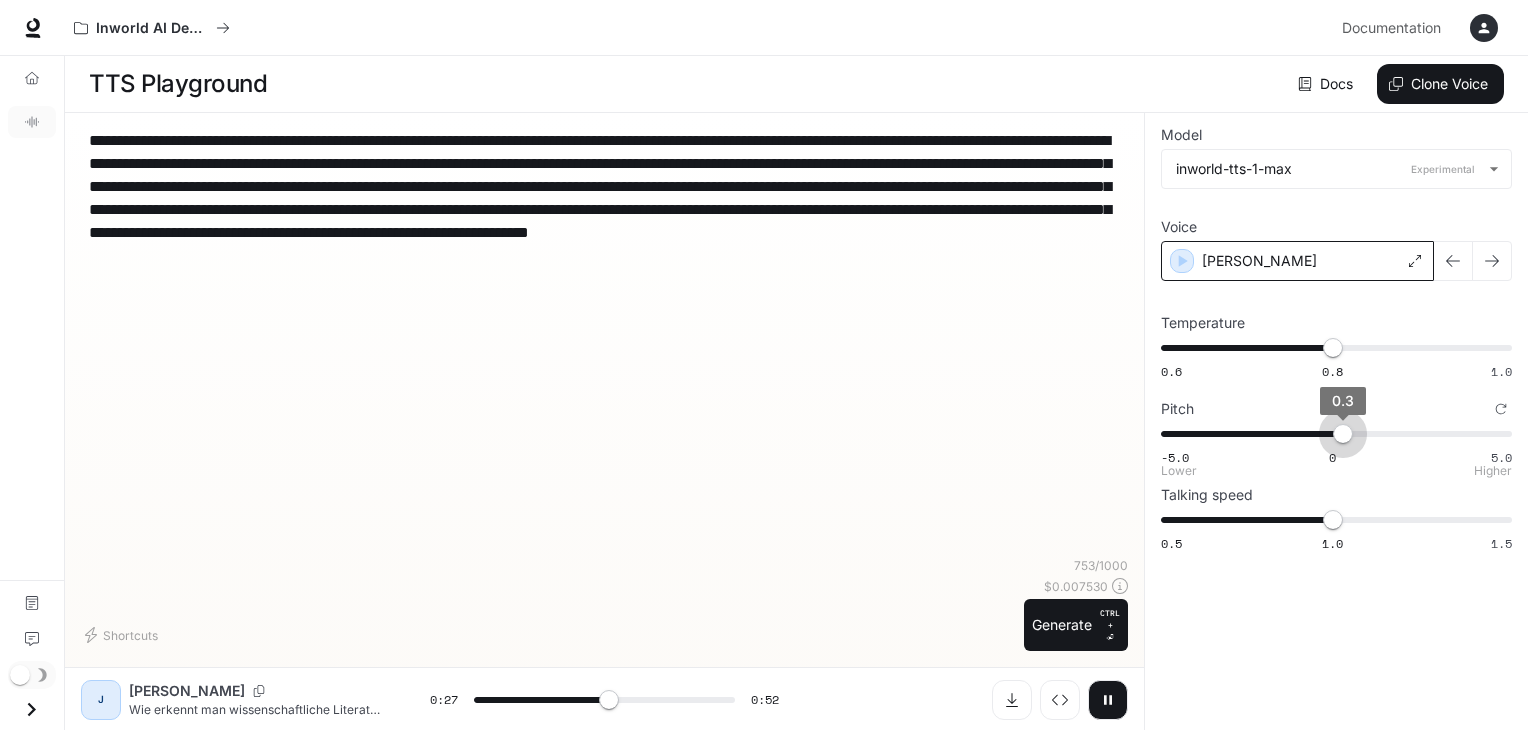 type on "**" 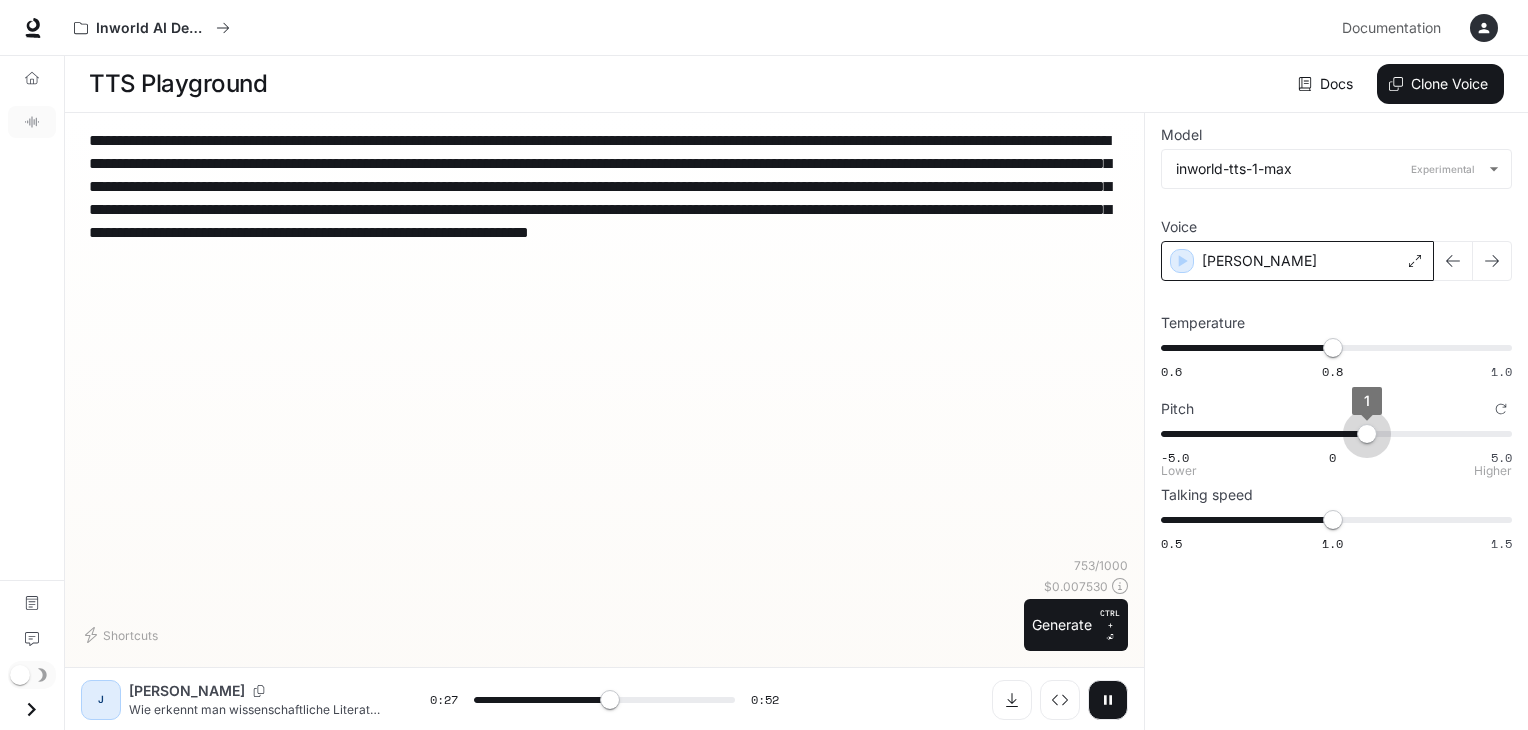 type on "****" 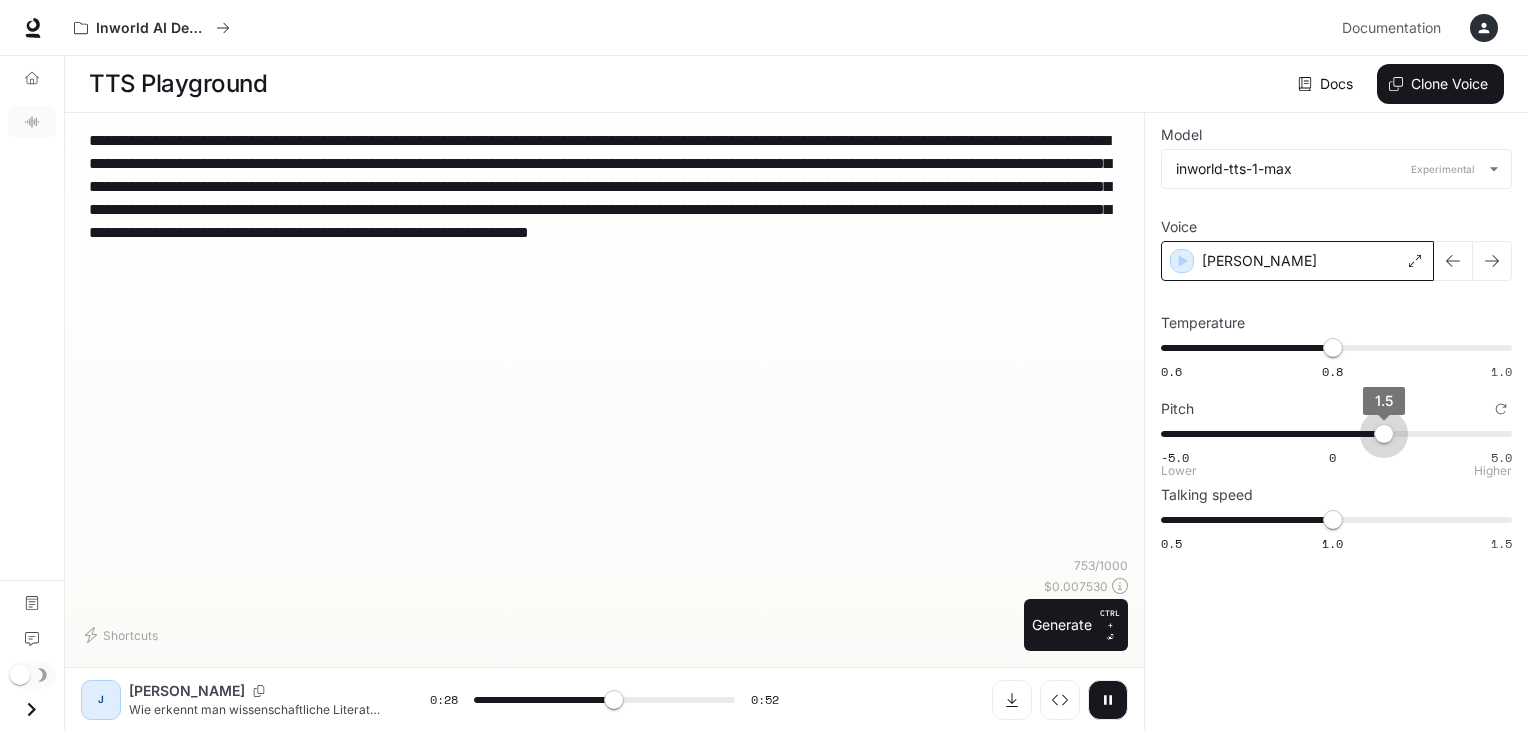 drag, startPoint x: 1342, startPoint y: 437, endPoint x: 1385, endPoint y: 435, distance: 43.046486 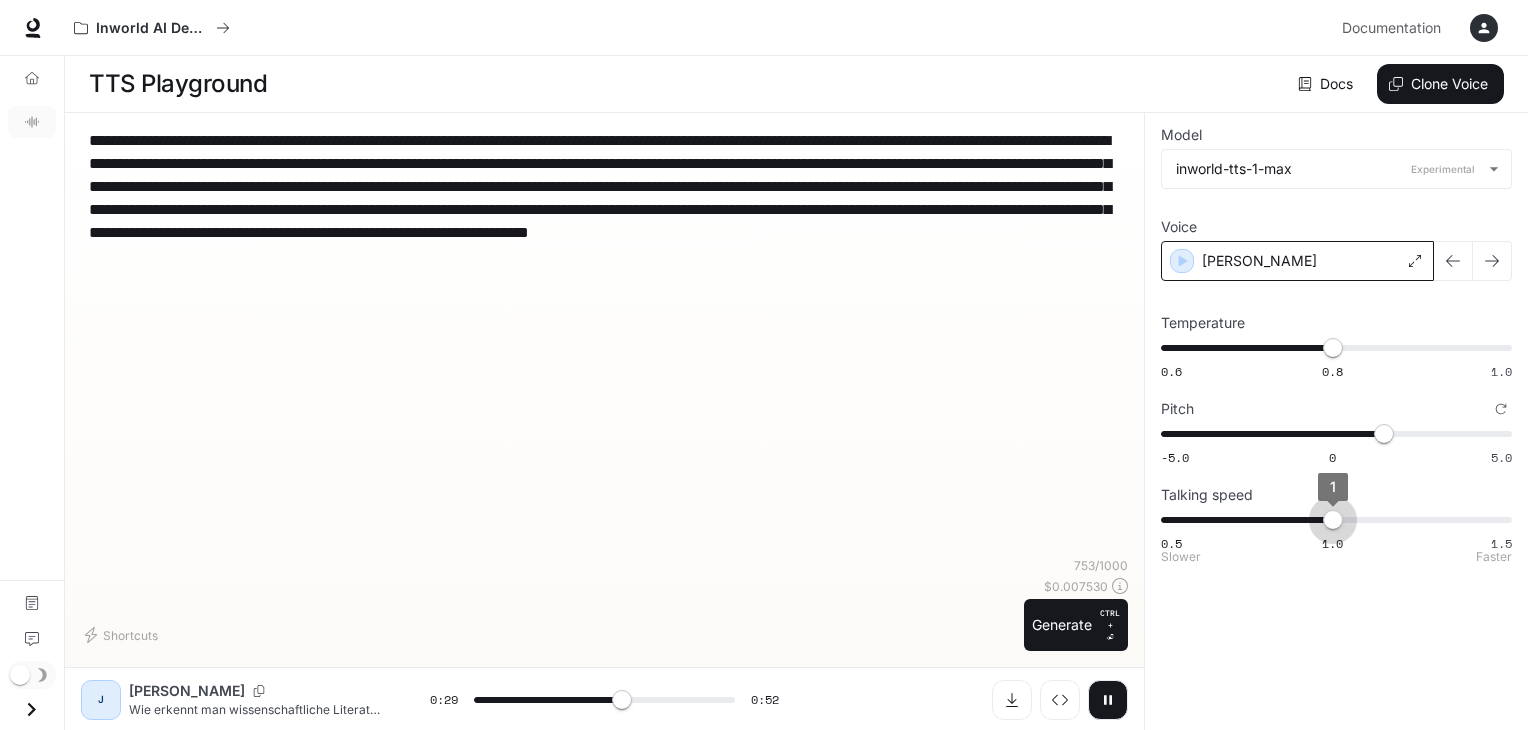 type on "****" 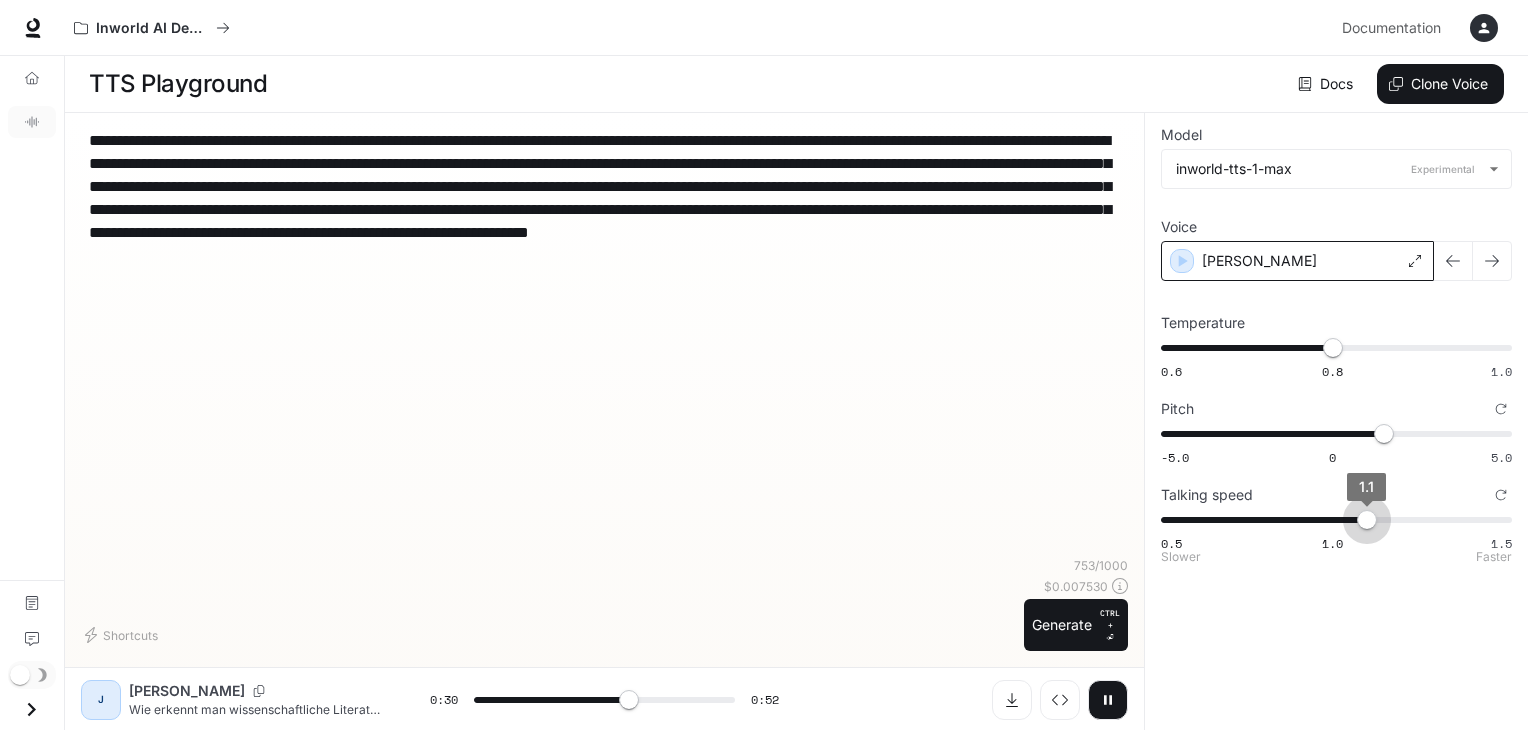 type on "**" 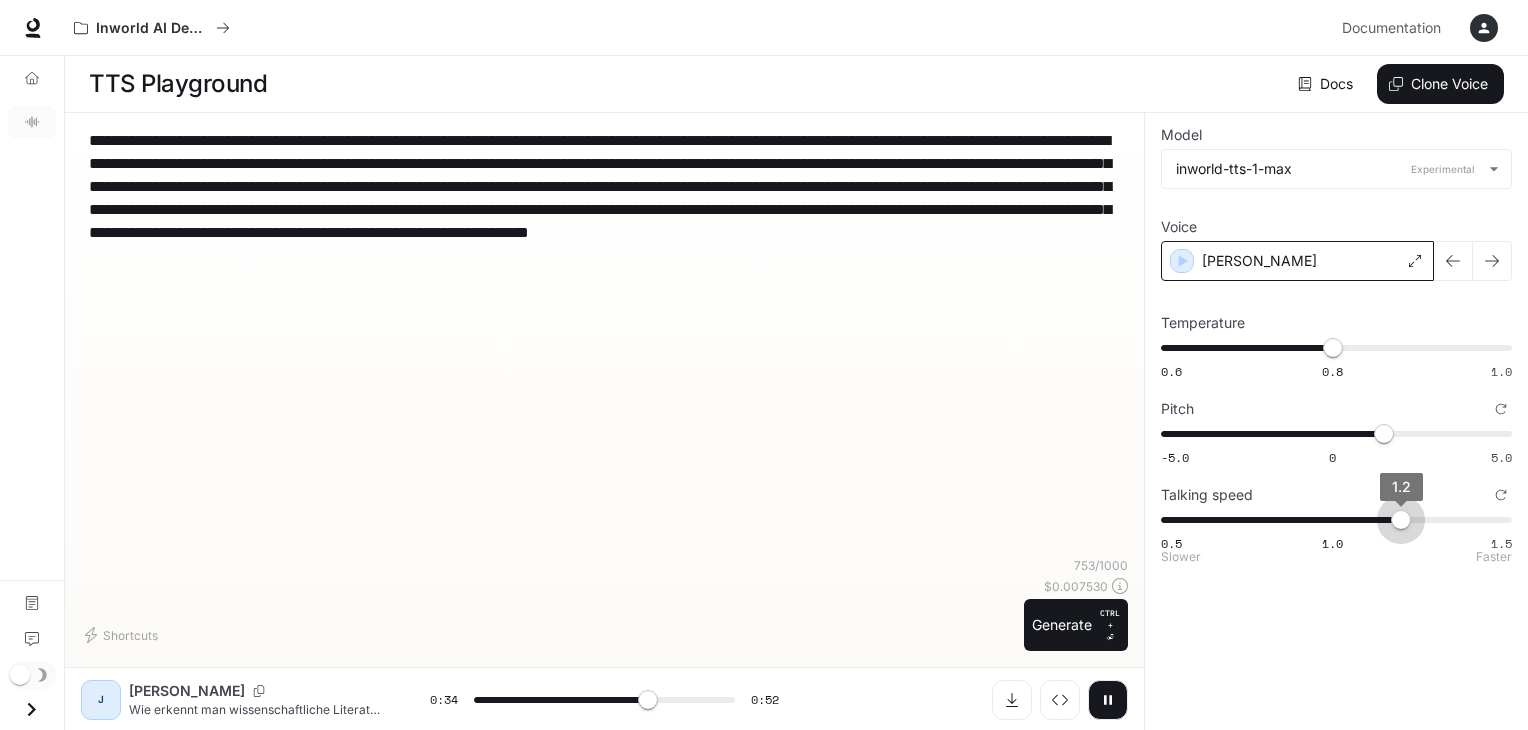 drag, startPoint x: 1336, startPoint y: 525, endPoint x: 1387, endPoint y: 518, distance: 51.47815 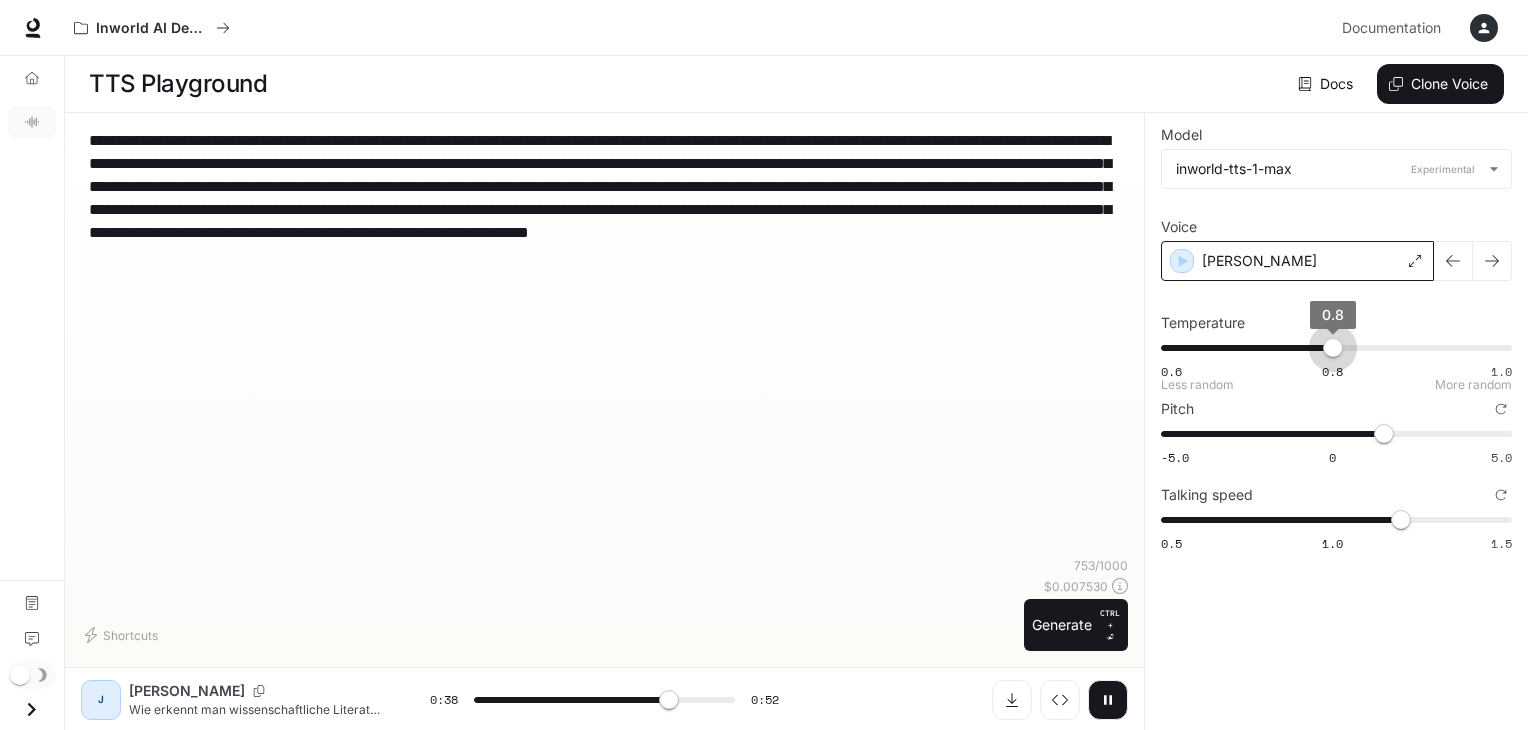 type on "**" 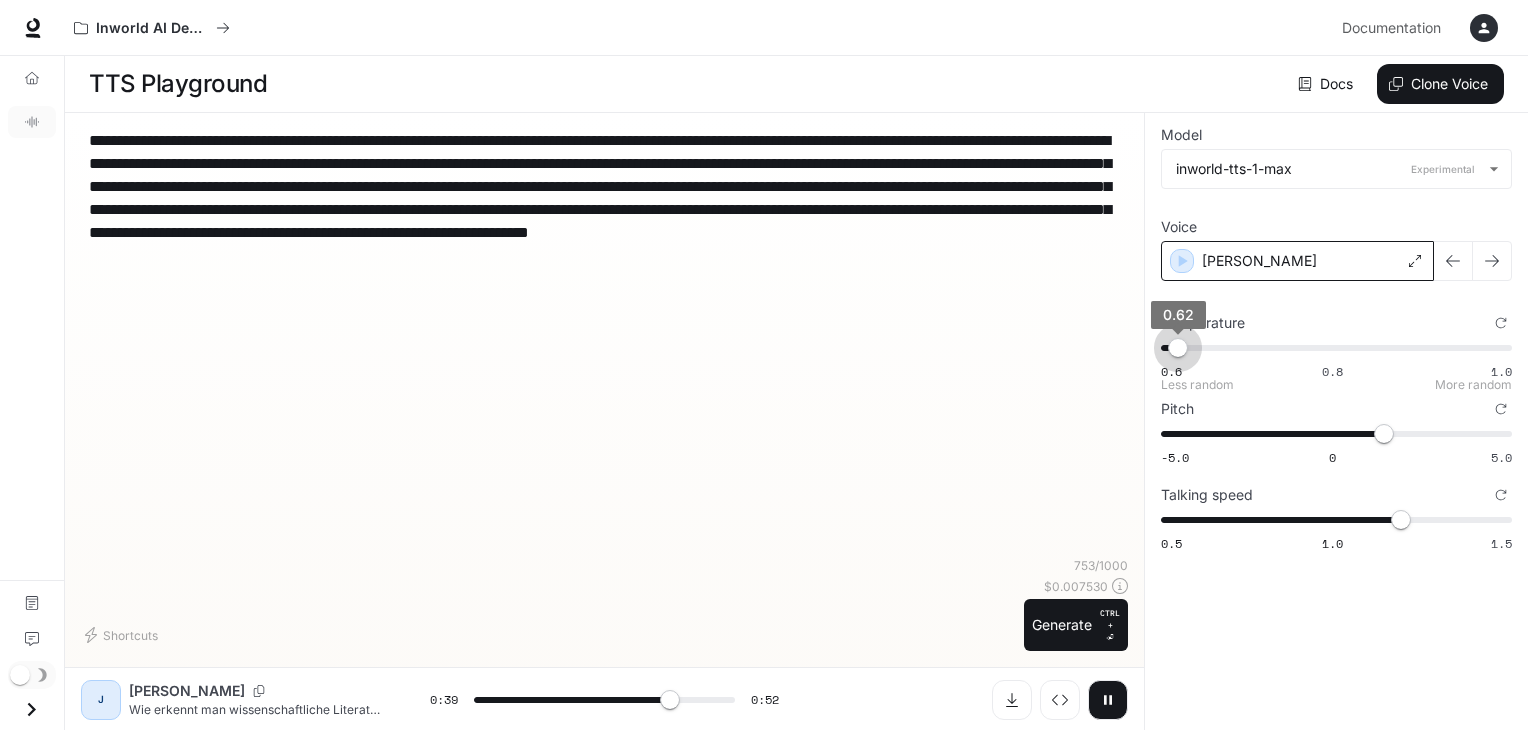 type on "****" 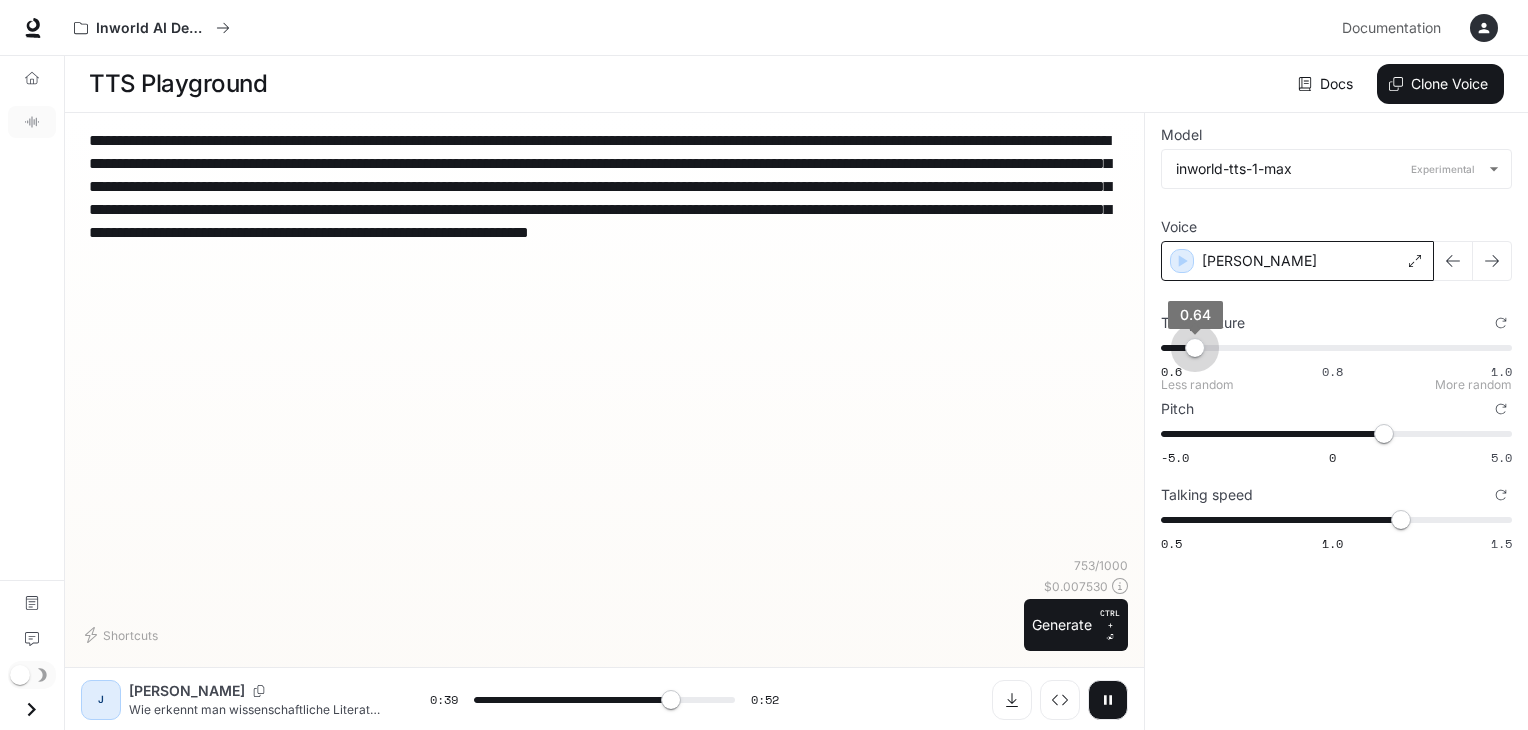 type on "****" 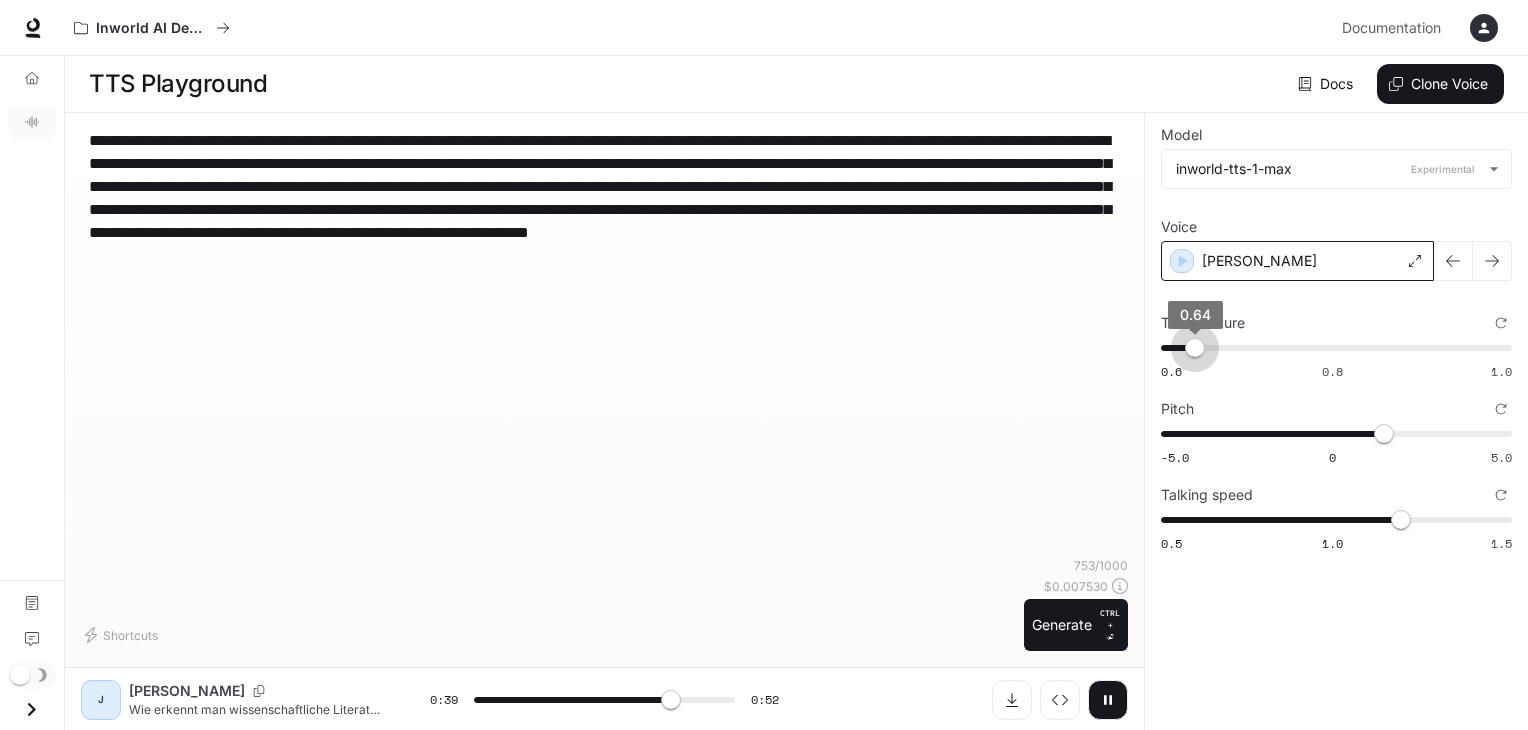 type on "****" 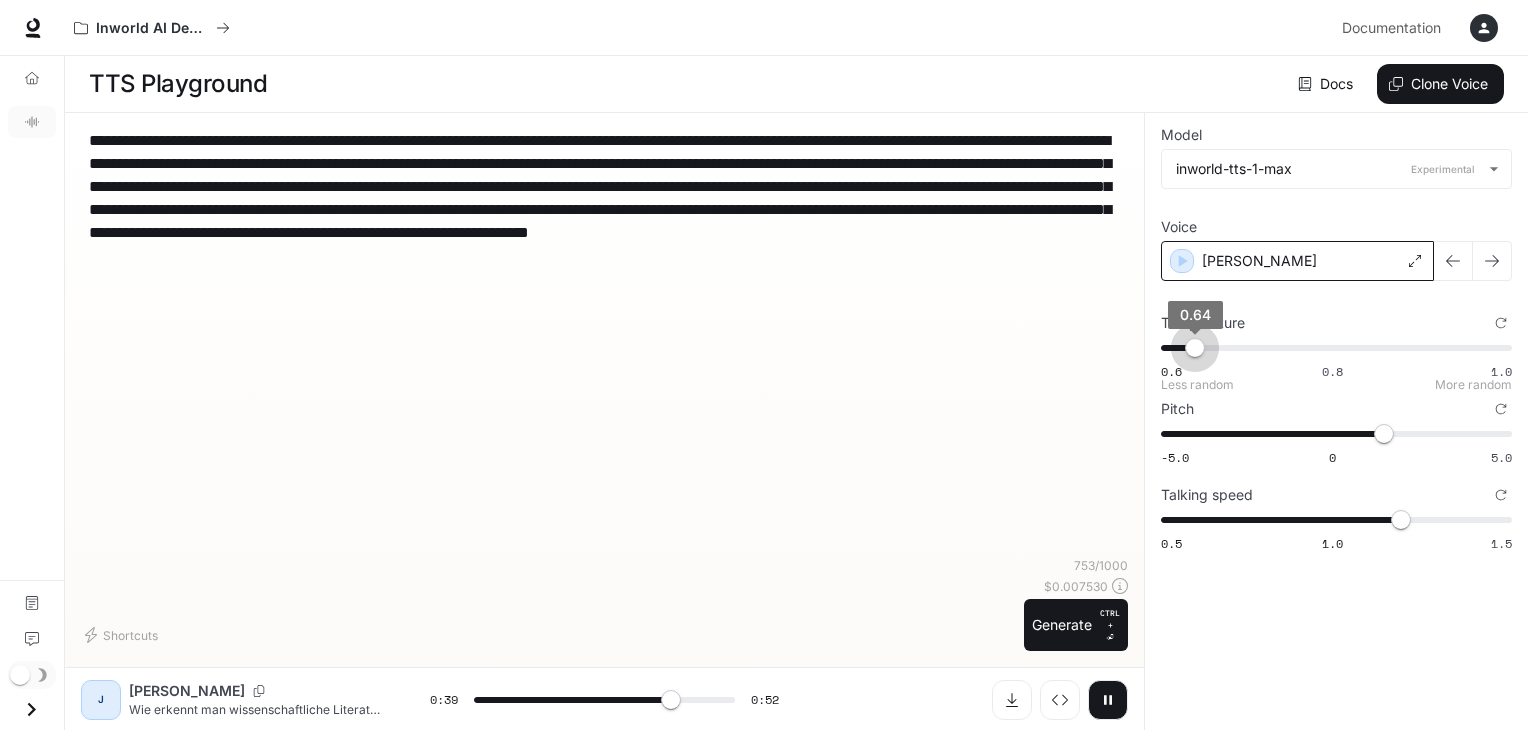 type on "****" 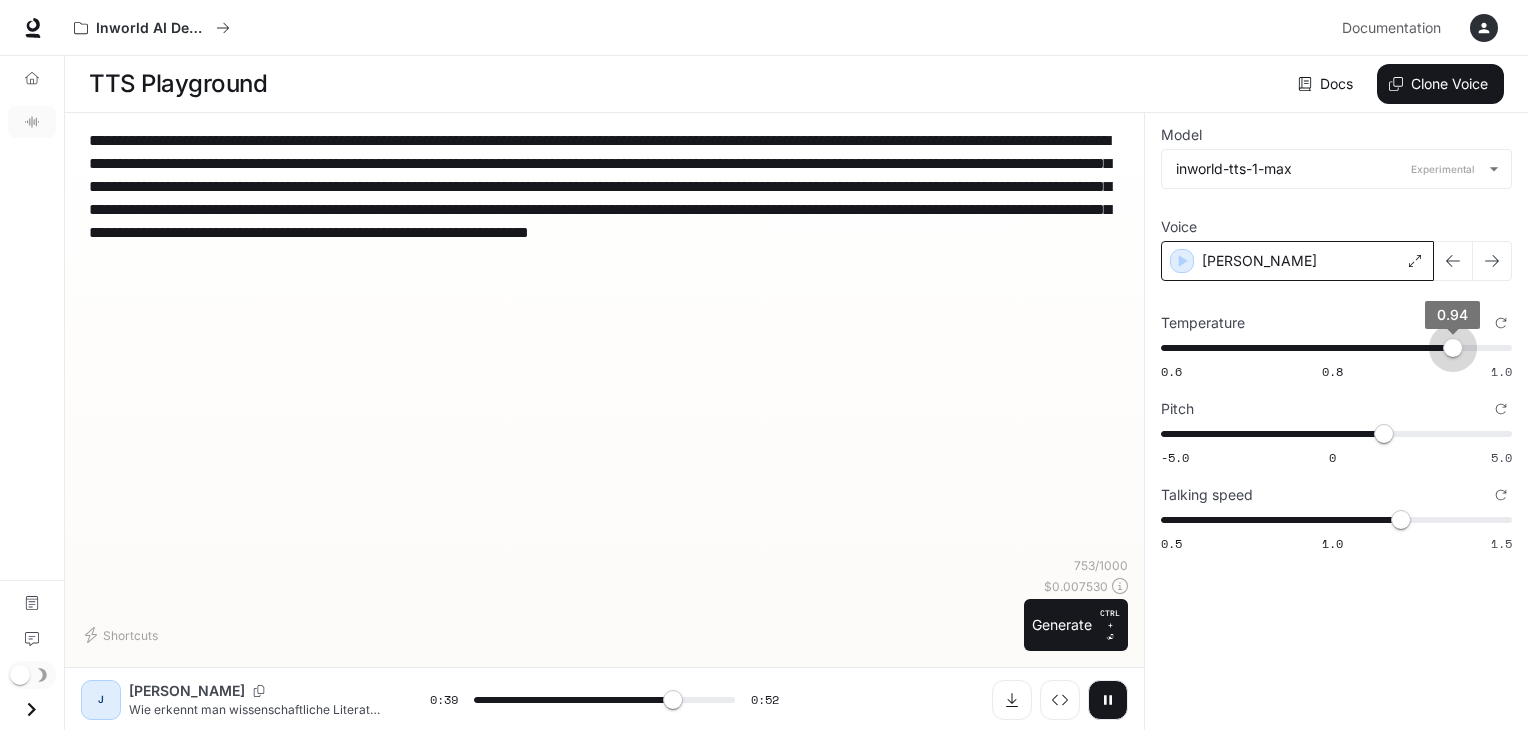 type on "****" 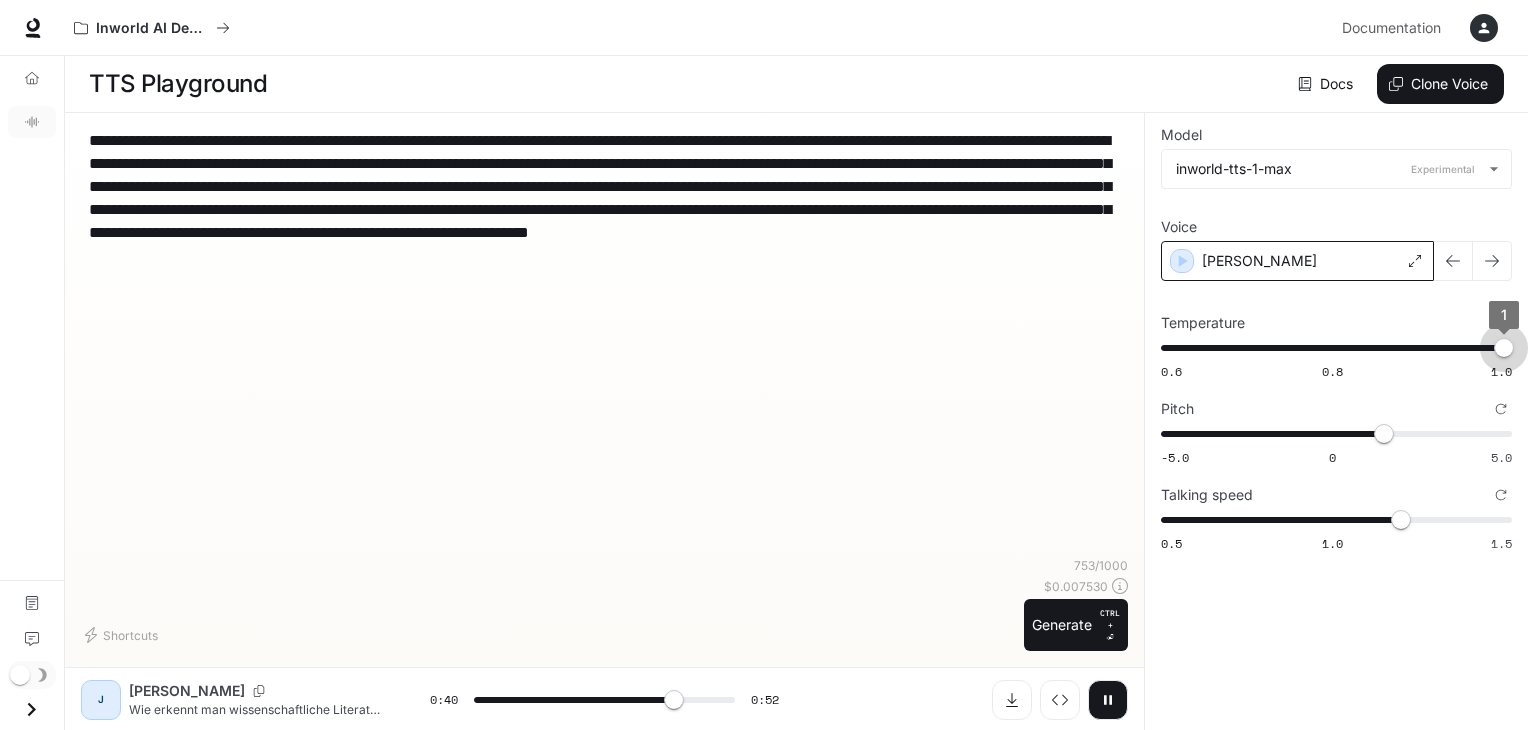 drag, startPoint x: 1330, startPoint y: 351, endPoint x: 1535, endPoint y: 325, distance: 206.6422 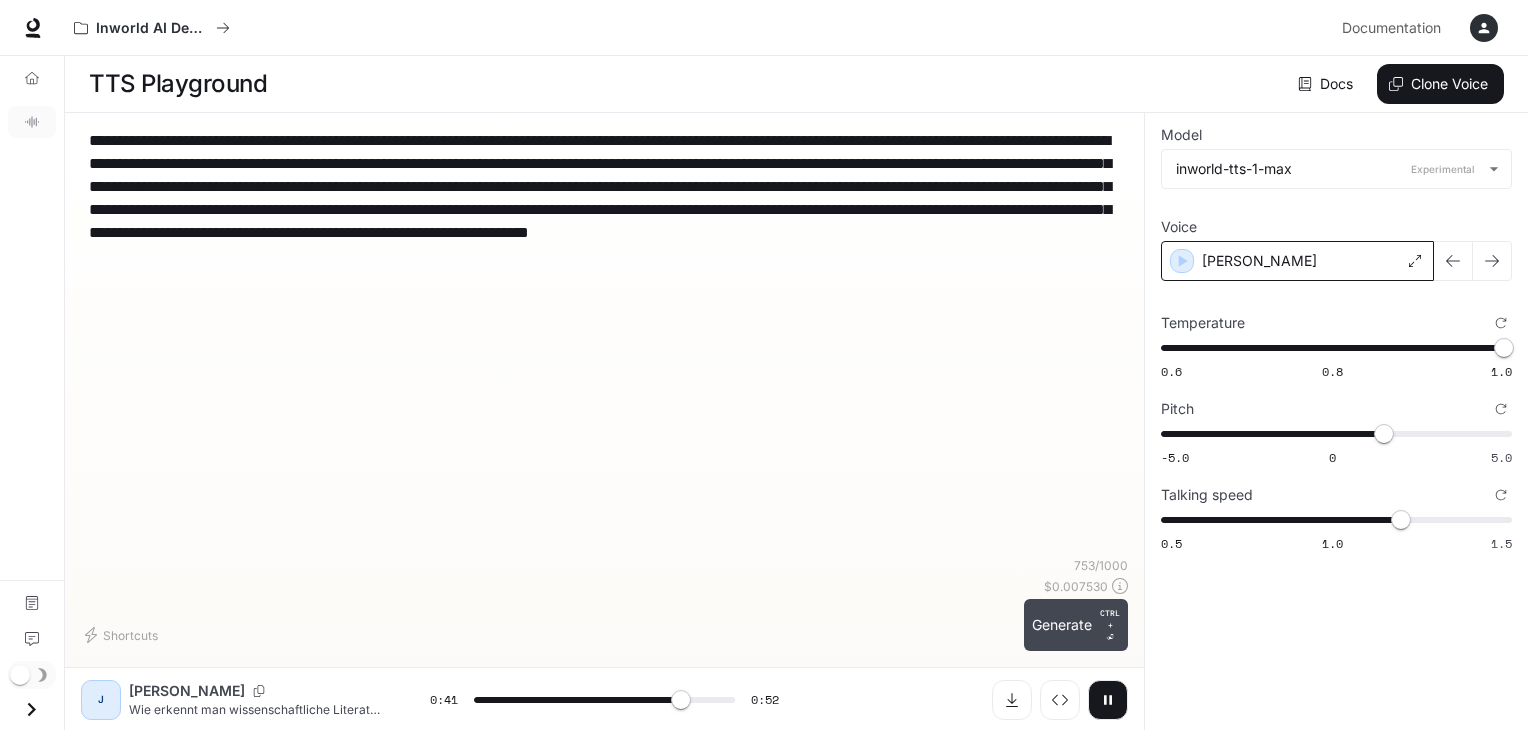 click on "Generate CTRL +  ⏎" at bounding box center [1076, 625] 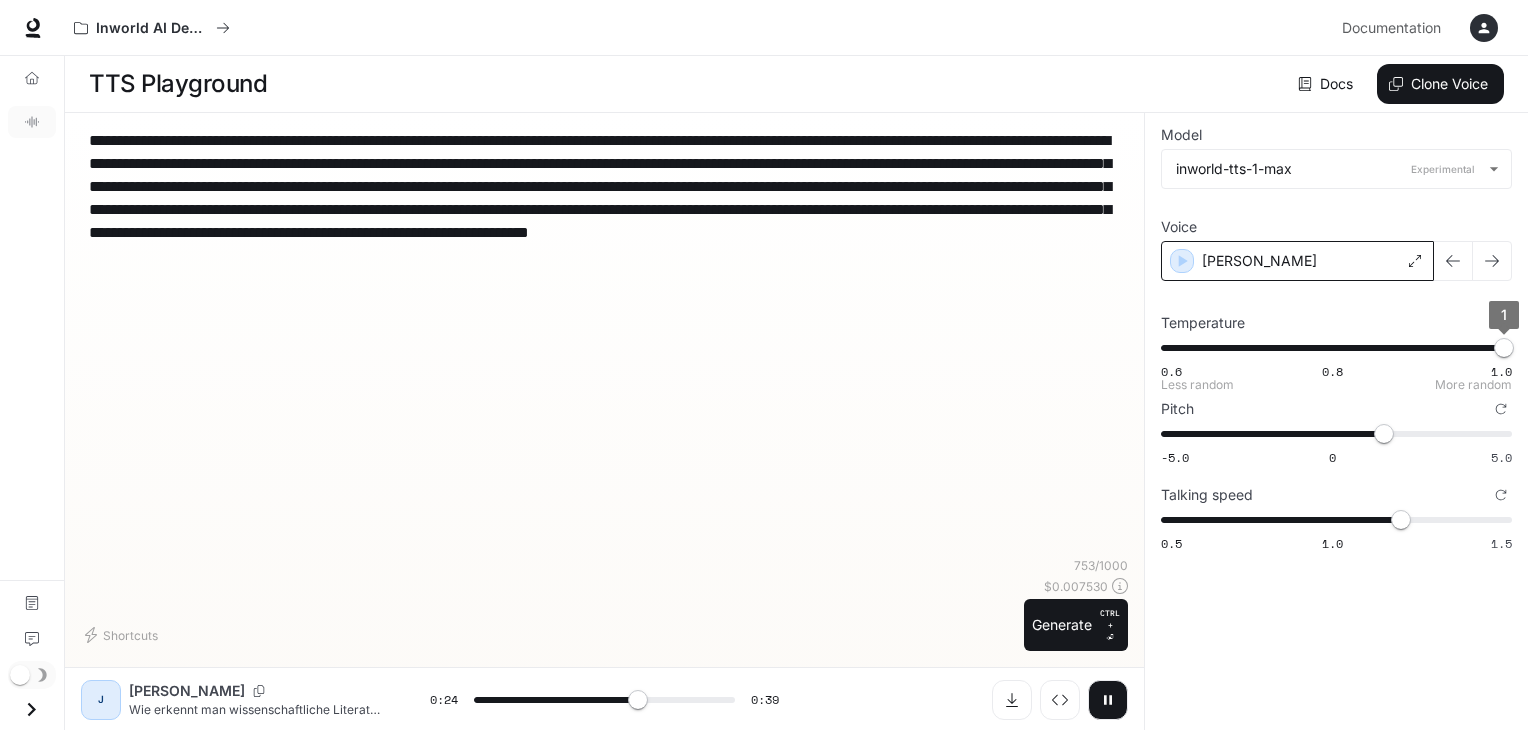 type on "****" 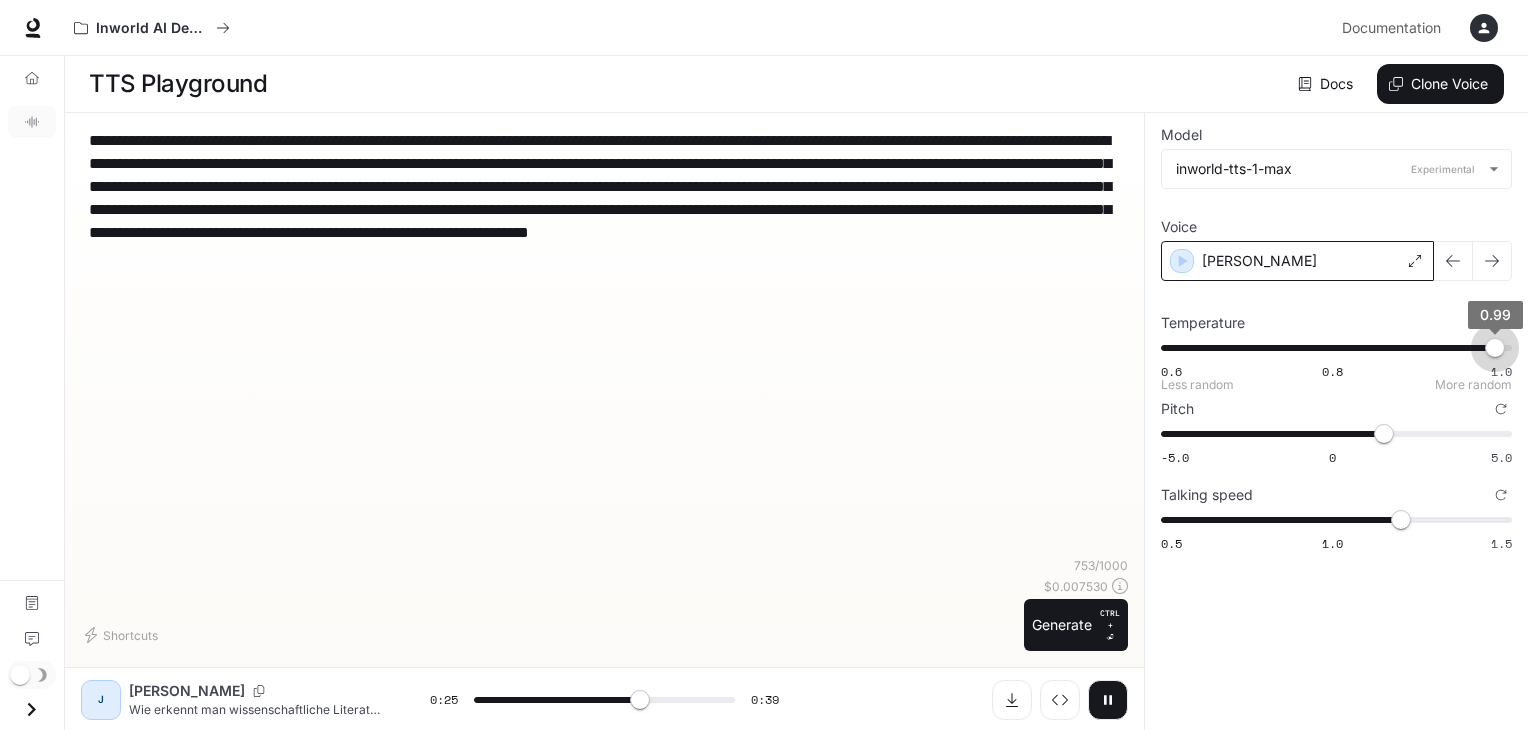 type on "****" 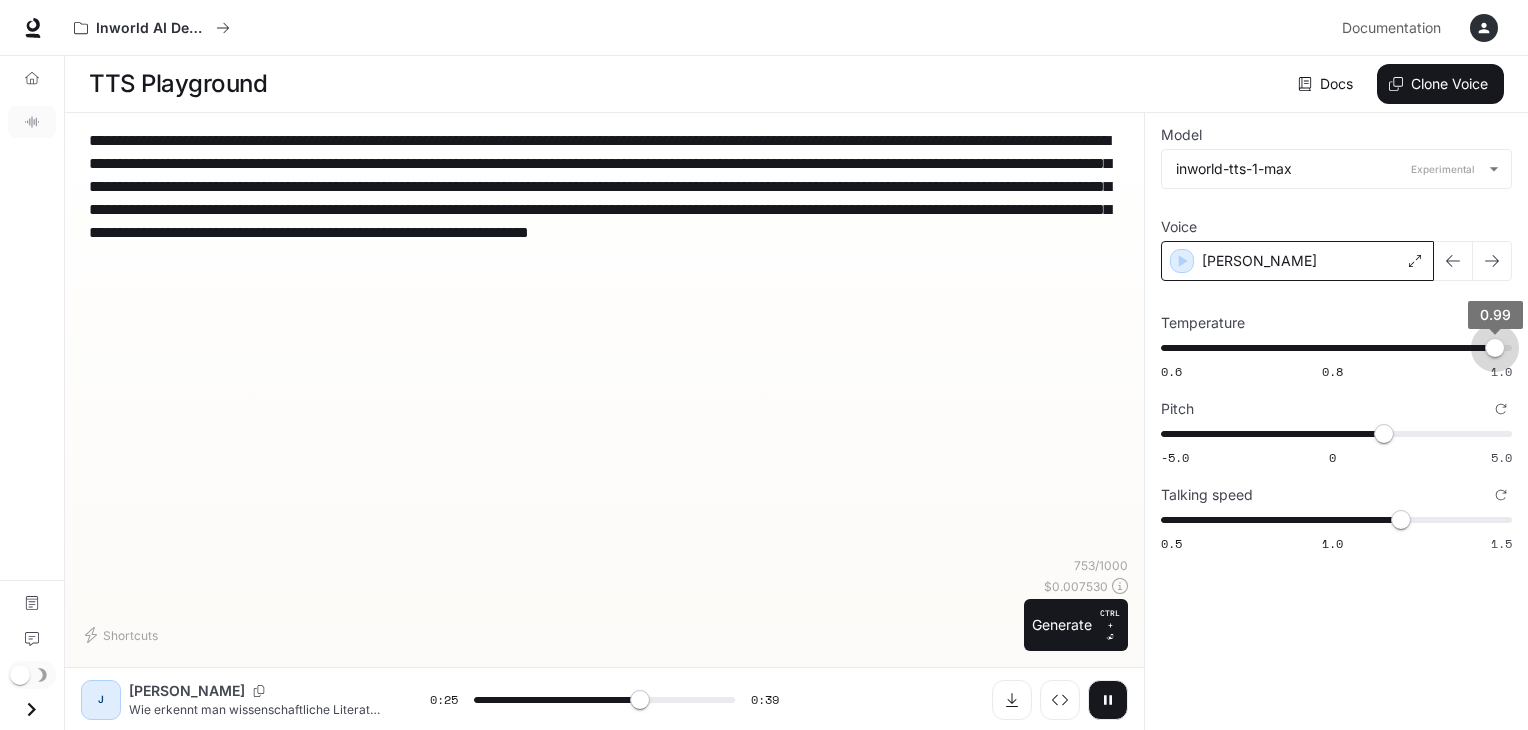 type on "****" 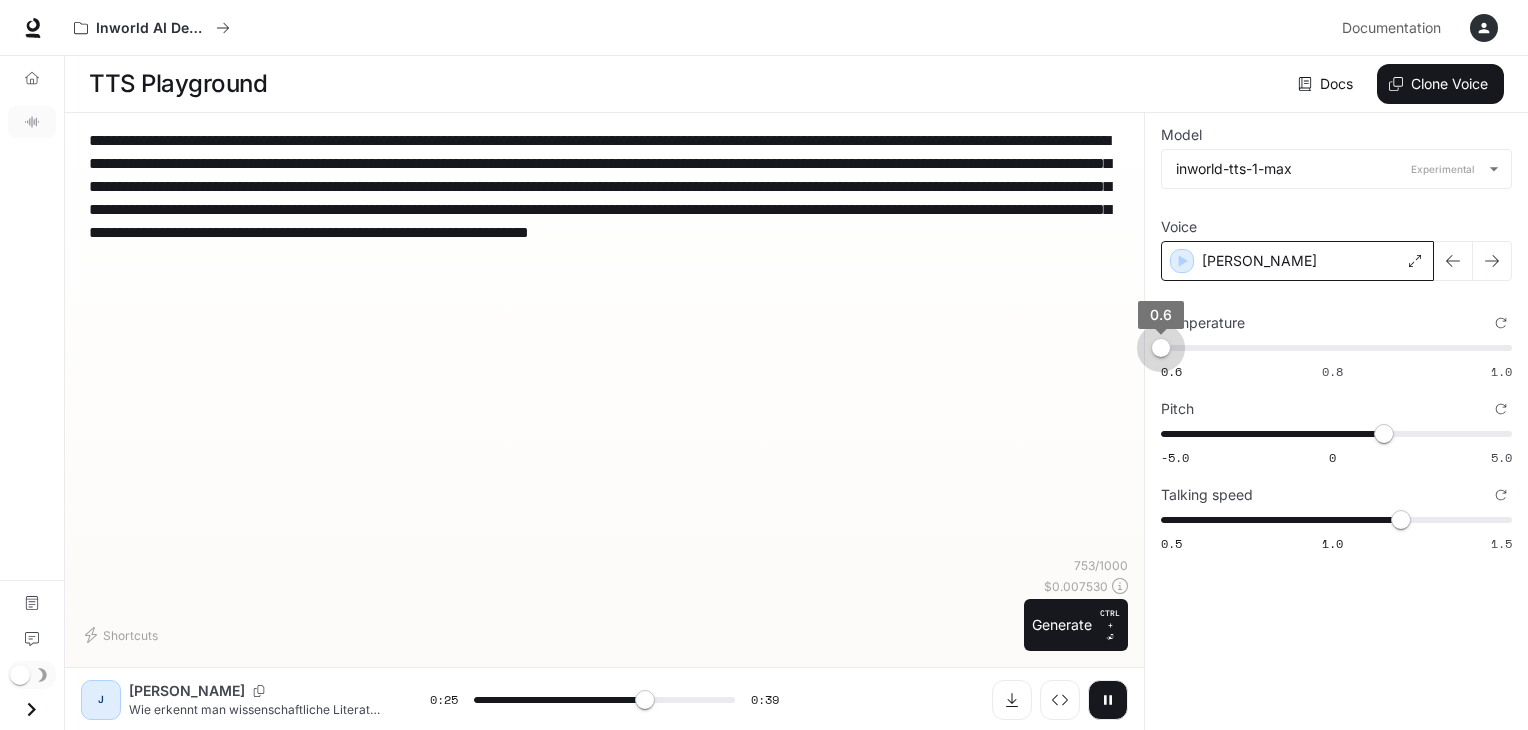 drag, startPoint x: 1499, startPoint y: 359, endPoint x: 1109, endPoint y: 317, distance: 392.255 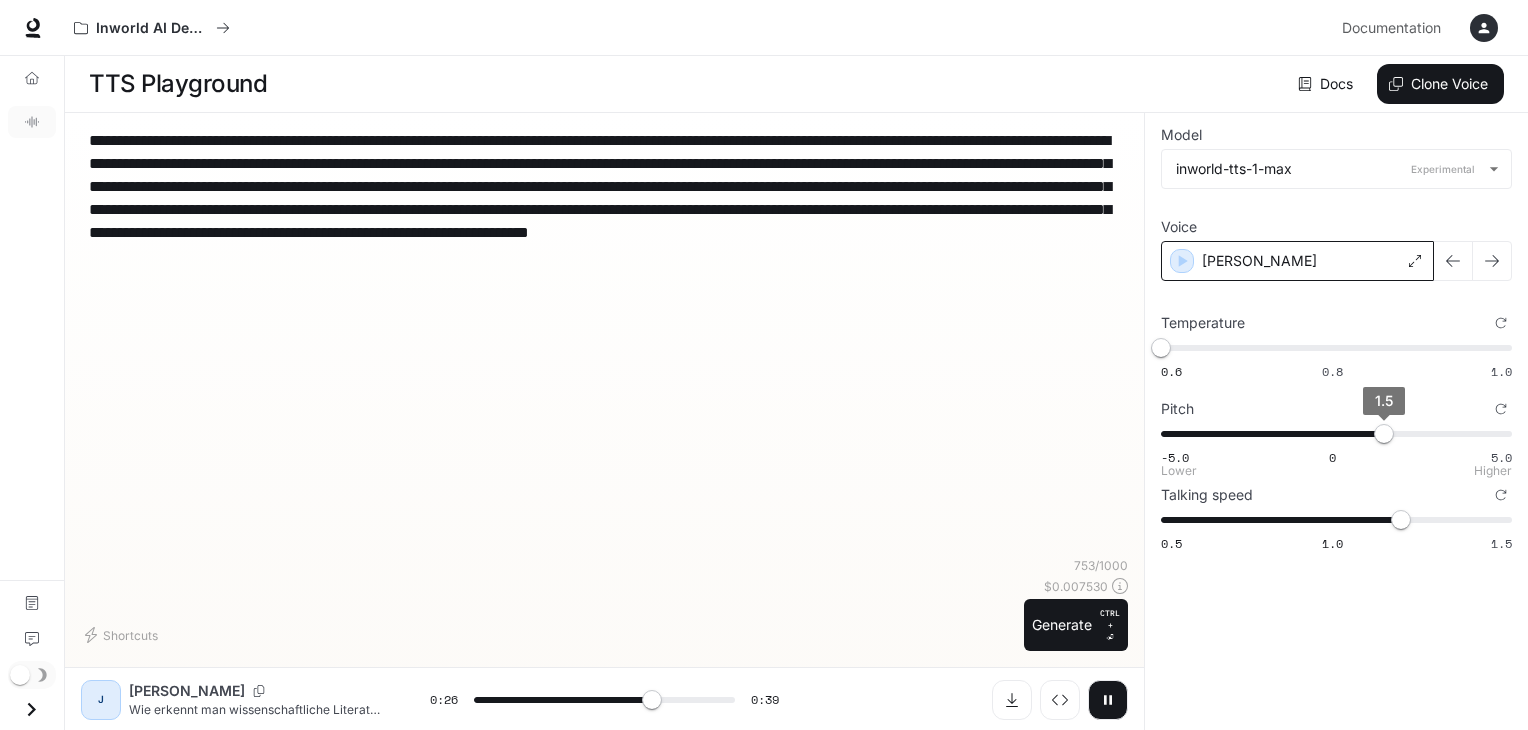 type on "**" 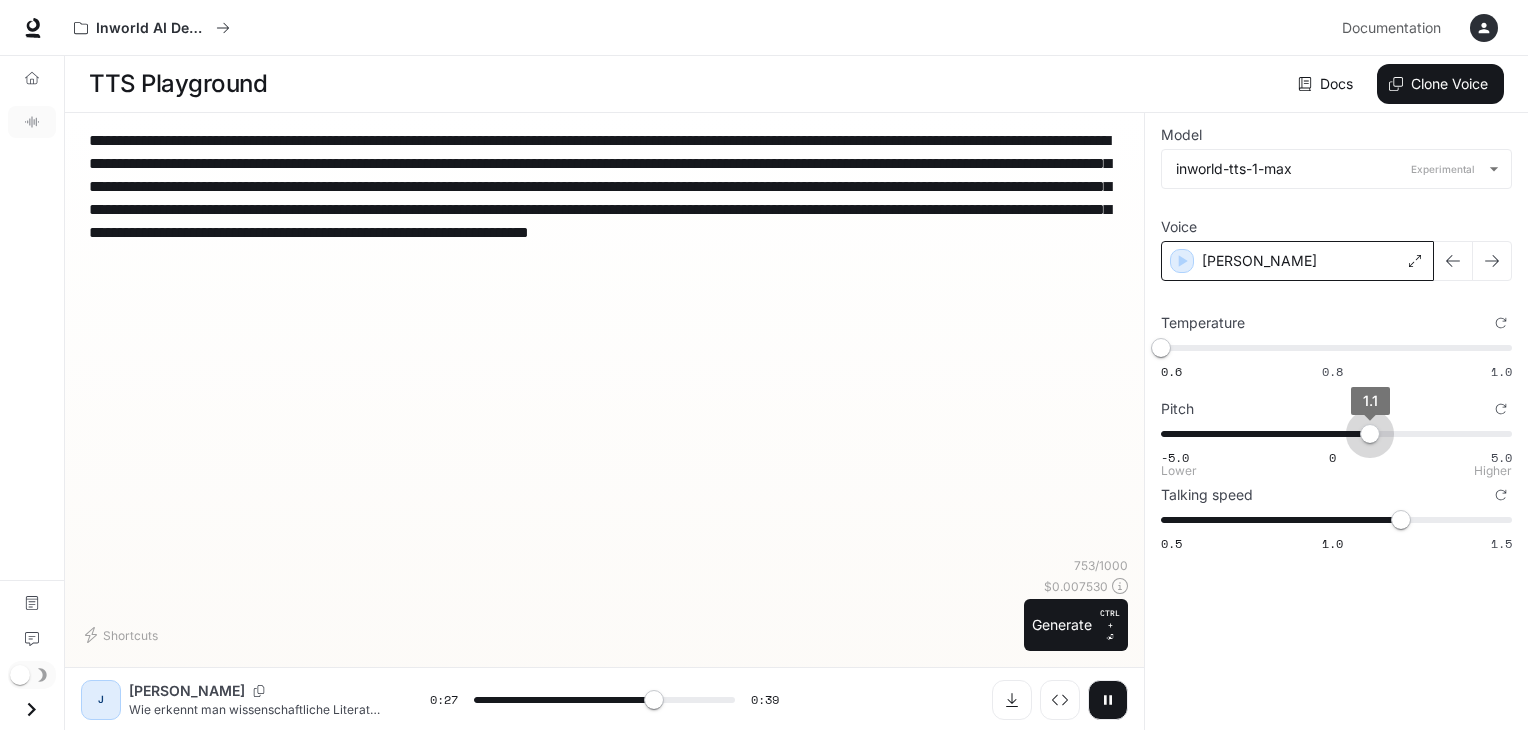 type on "****" 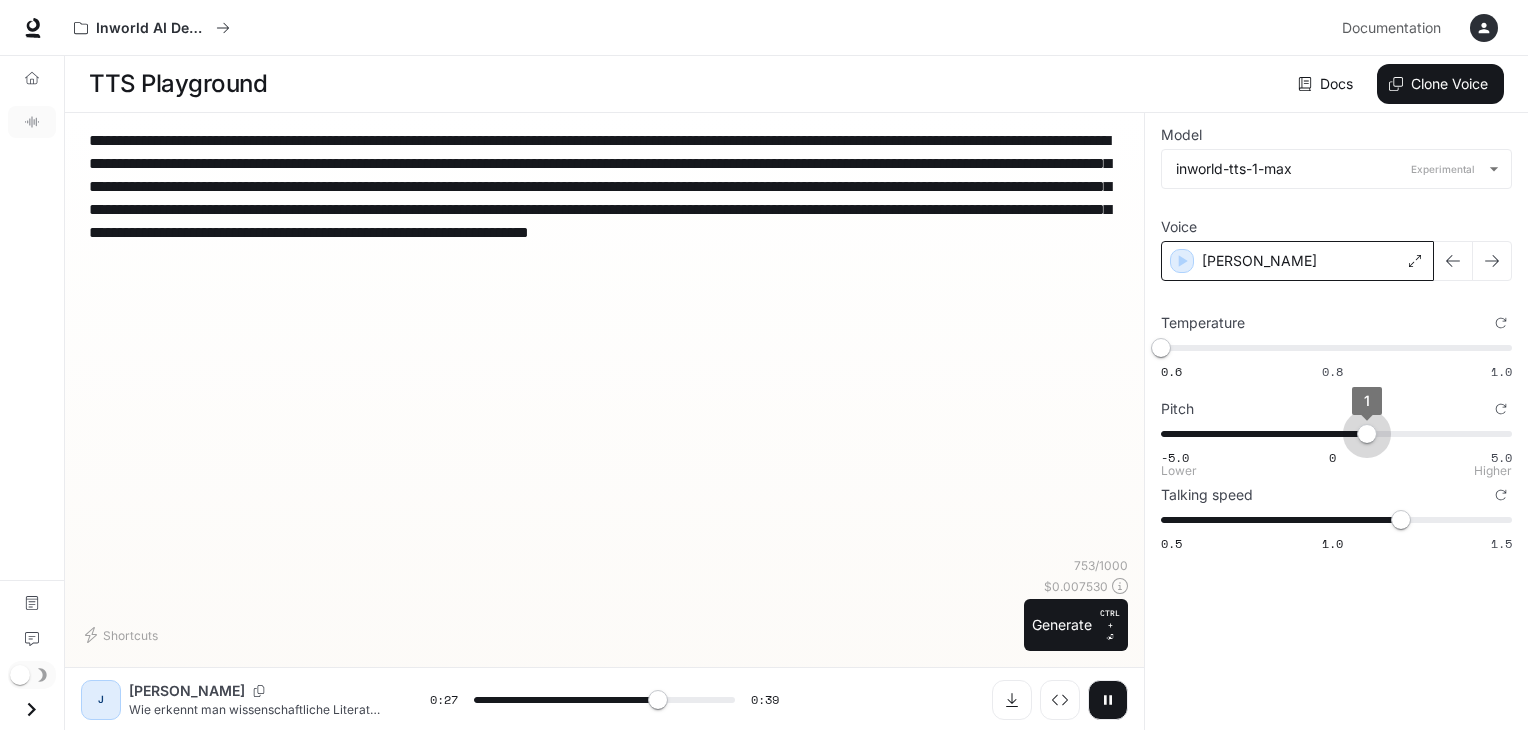 click on "1" at bounding box center [1367, 434] 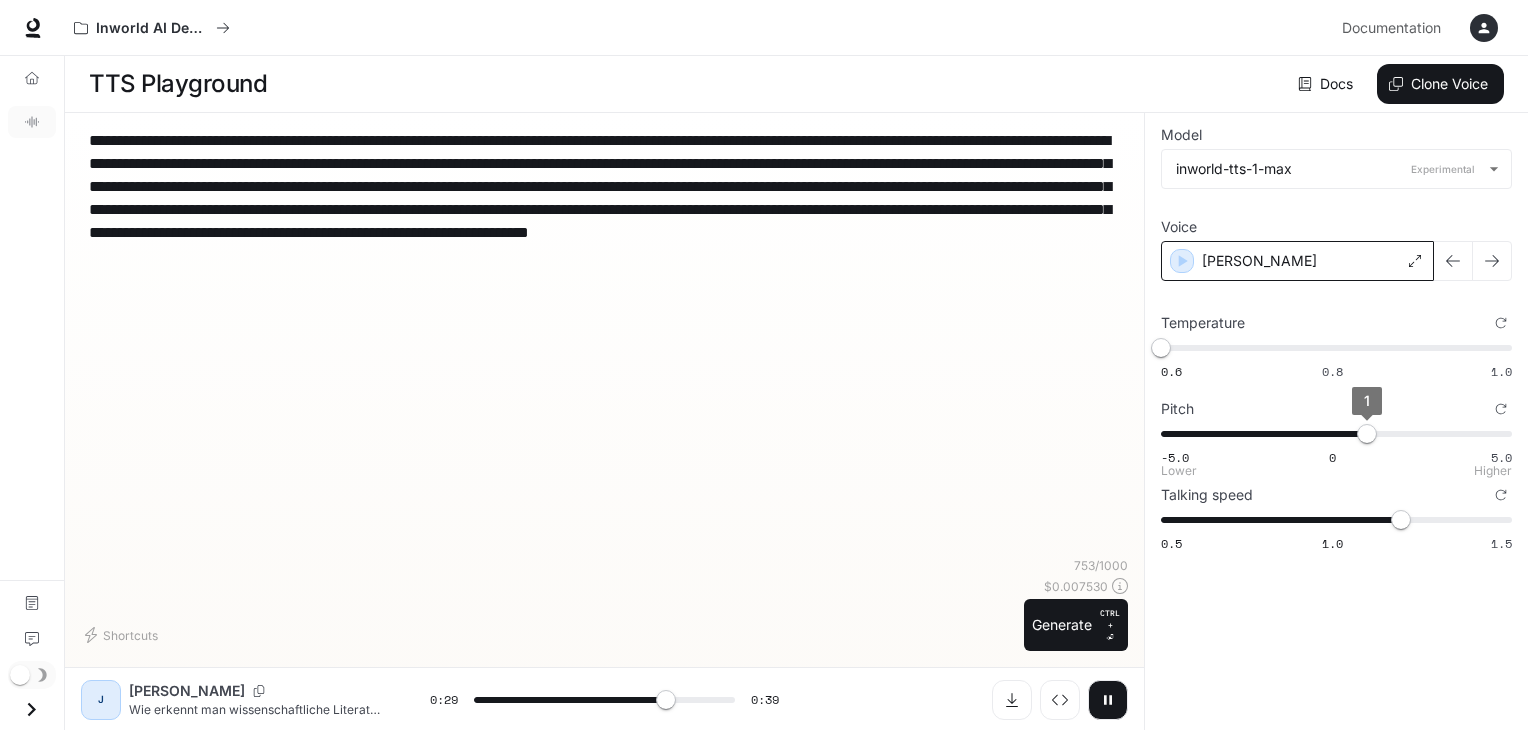 type on "****" 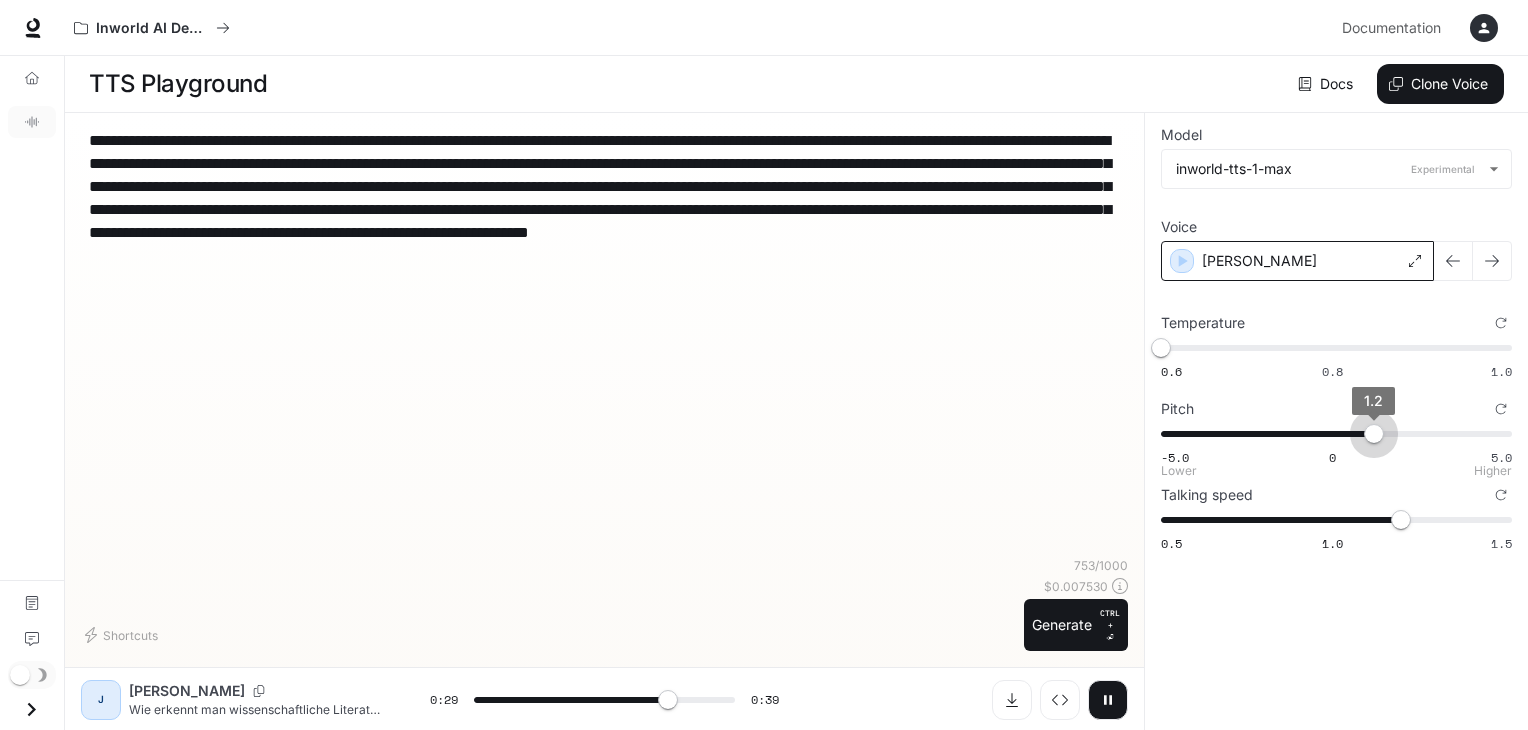 type on "****" 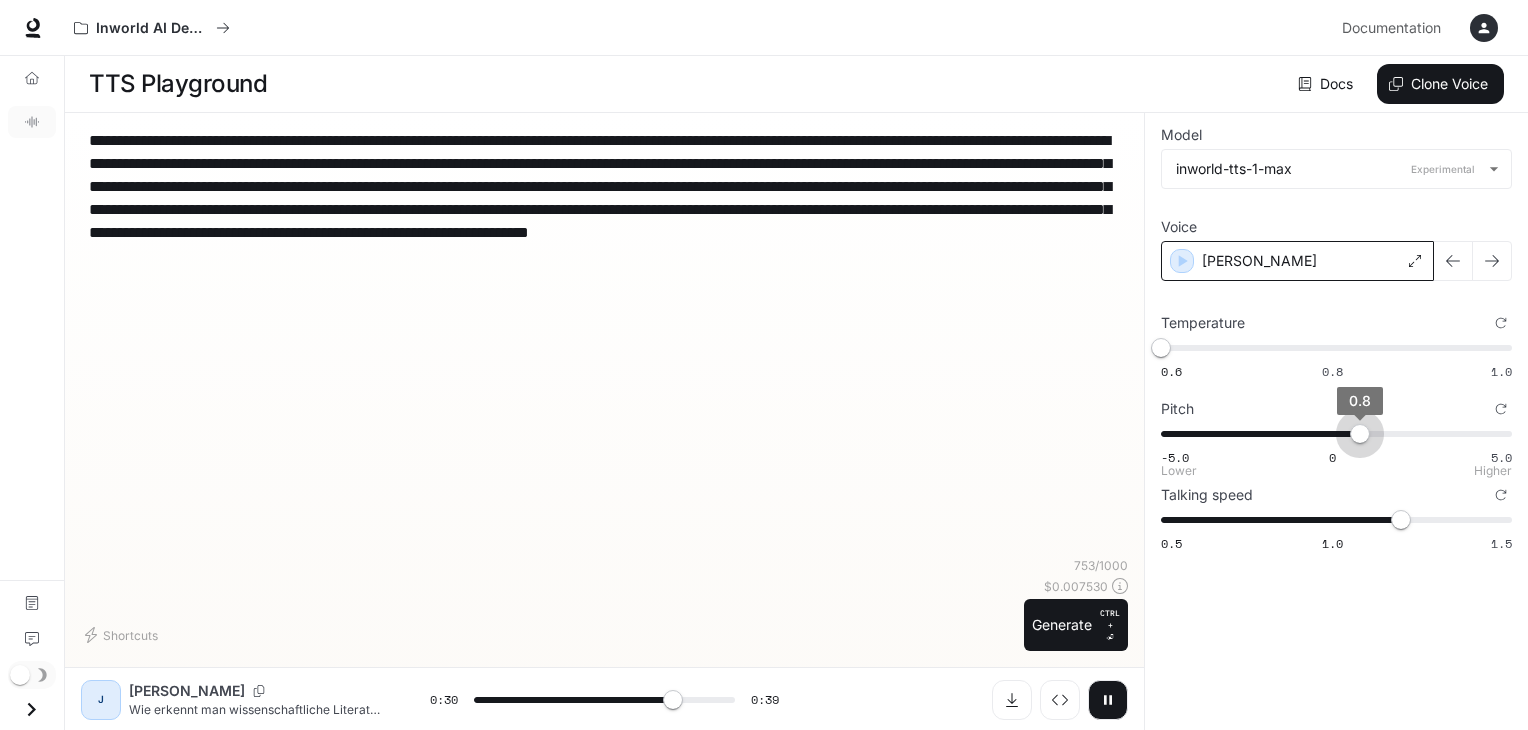 type on "****" 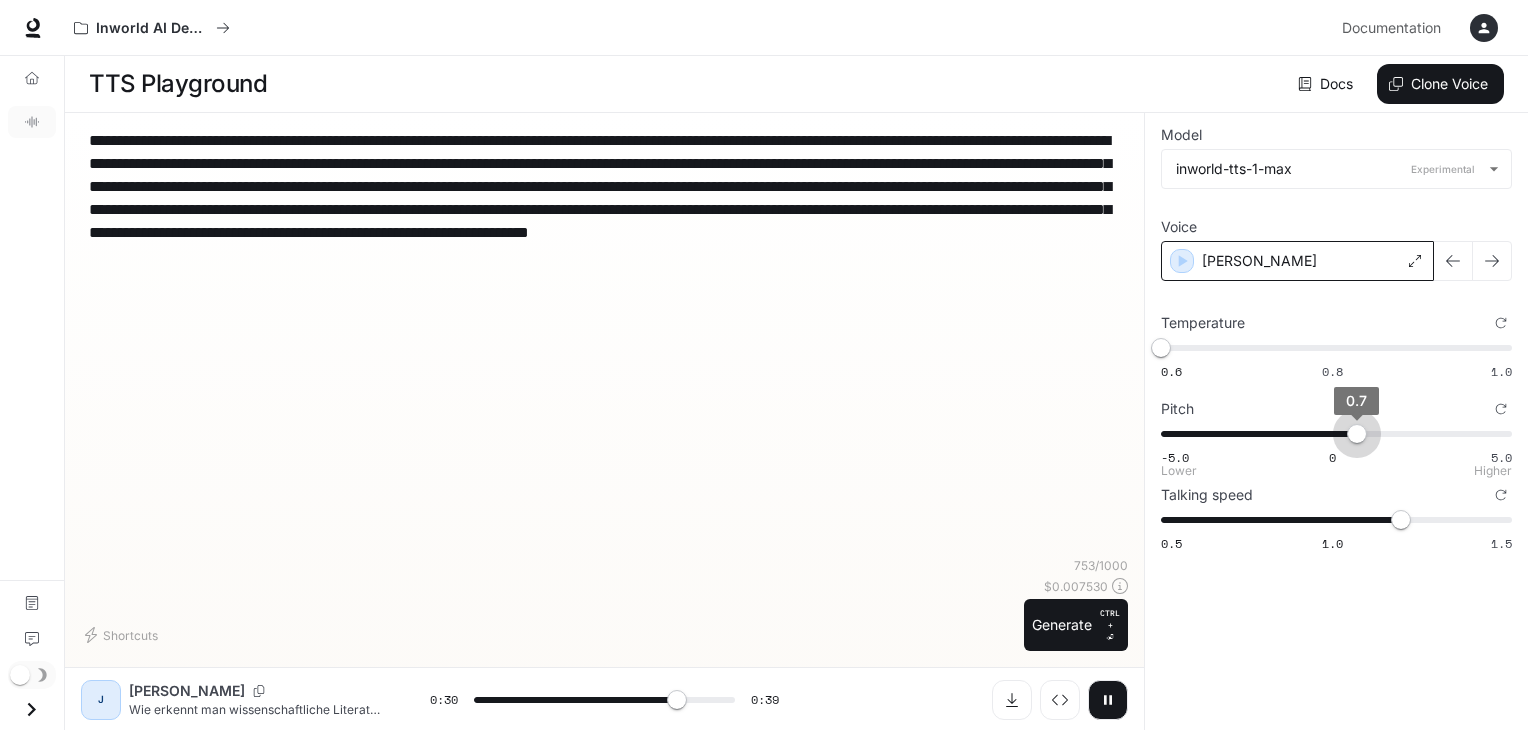 type on "****" 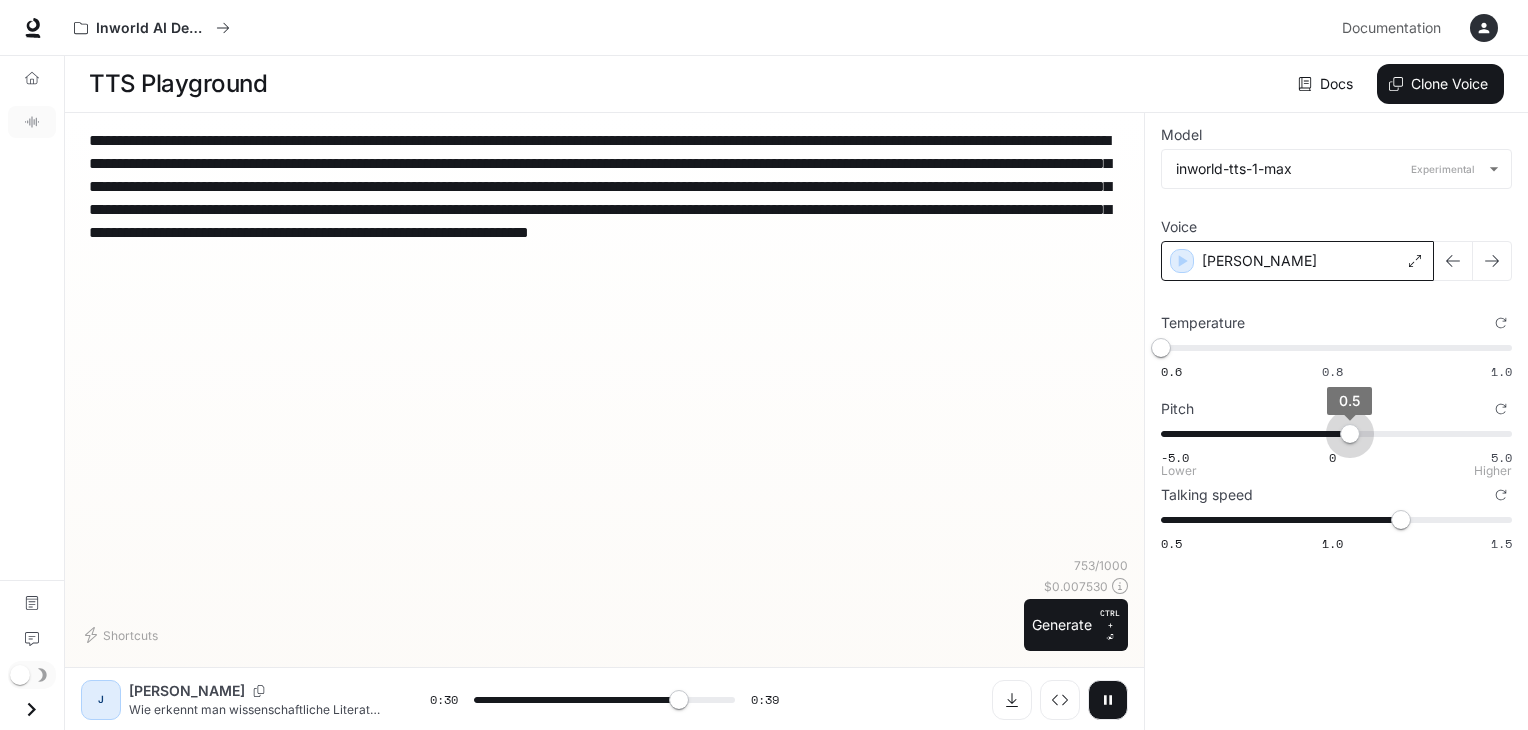 type on "**" 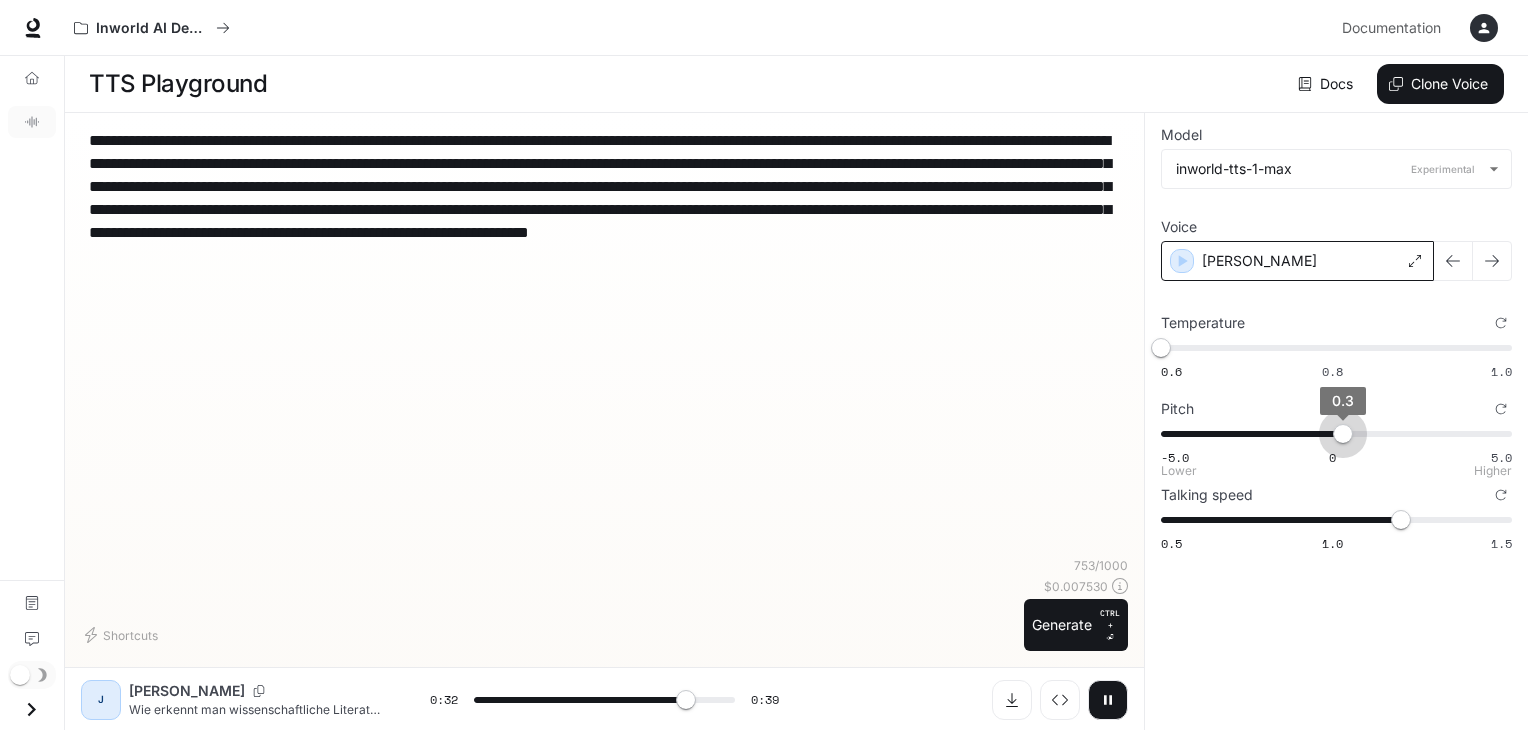 type on "****" 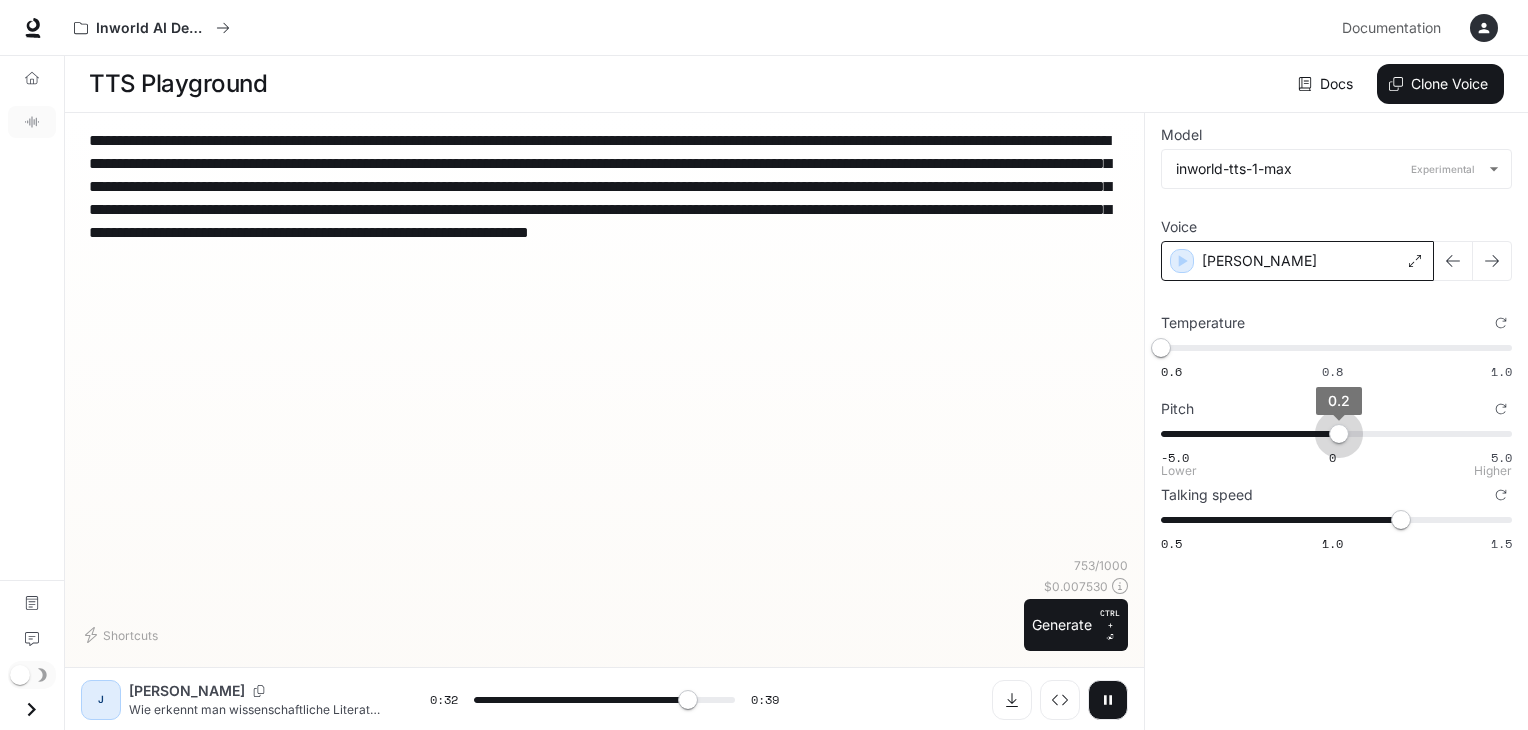 type on "****" 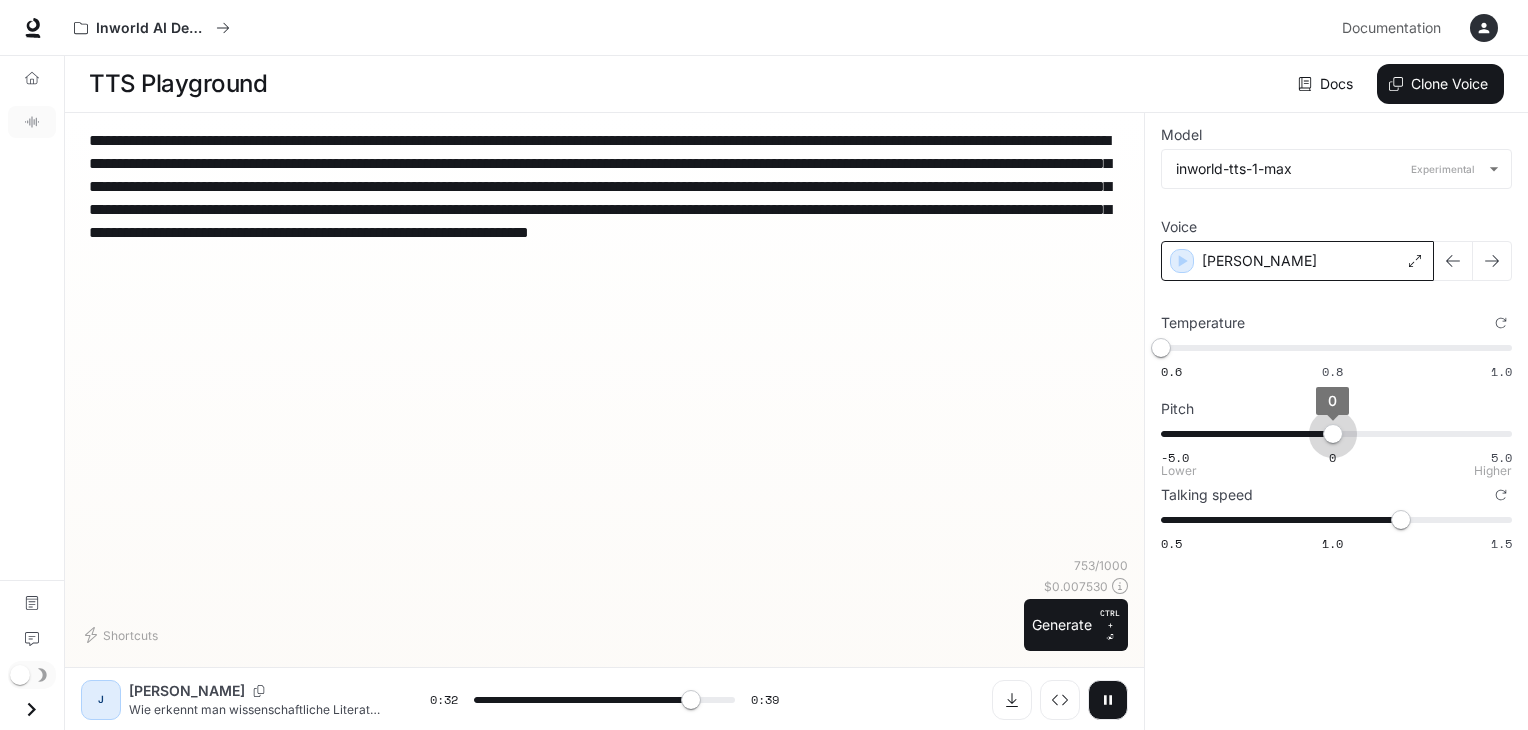 drag, startPoint x: 1373, startPoint y: 435, endPoint x: 1331, endPoint y: 439, distance: 42.190044 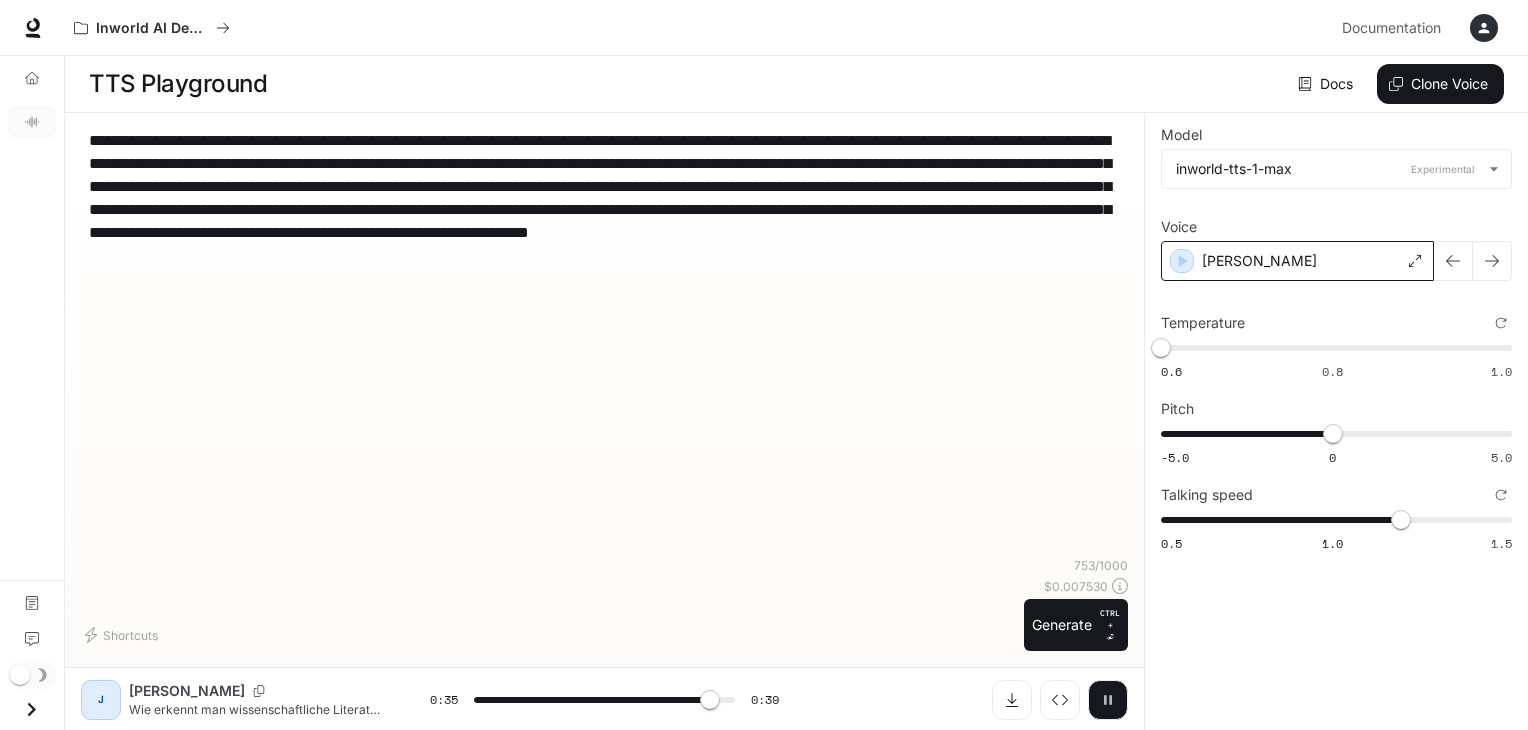click 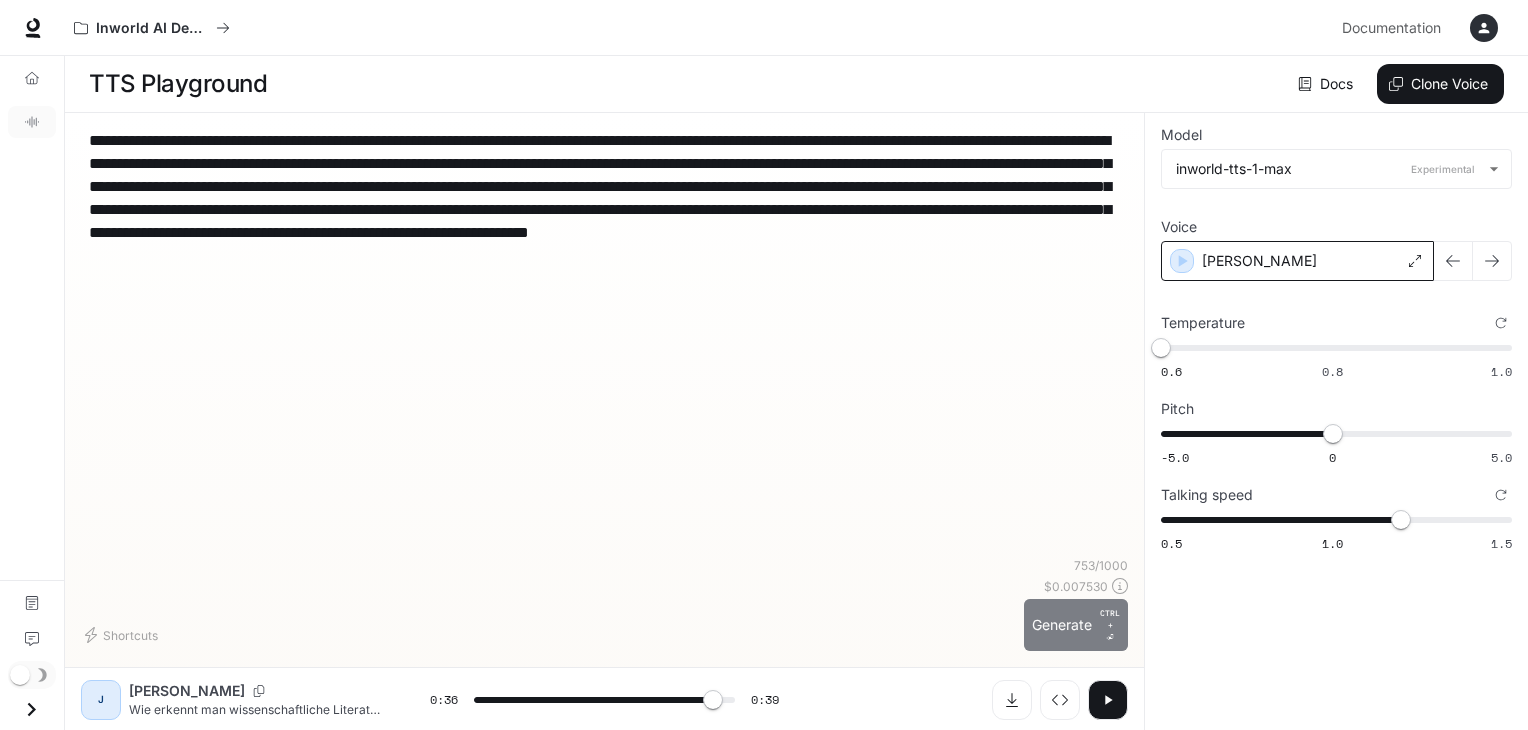 click on "Generate CTRL +  ⏎" at bounding box center [1076, 625] 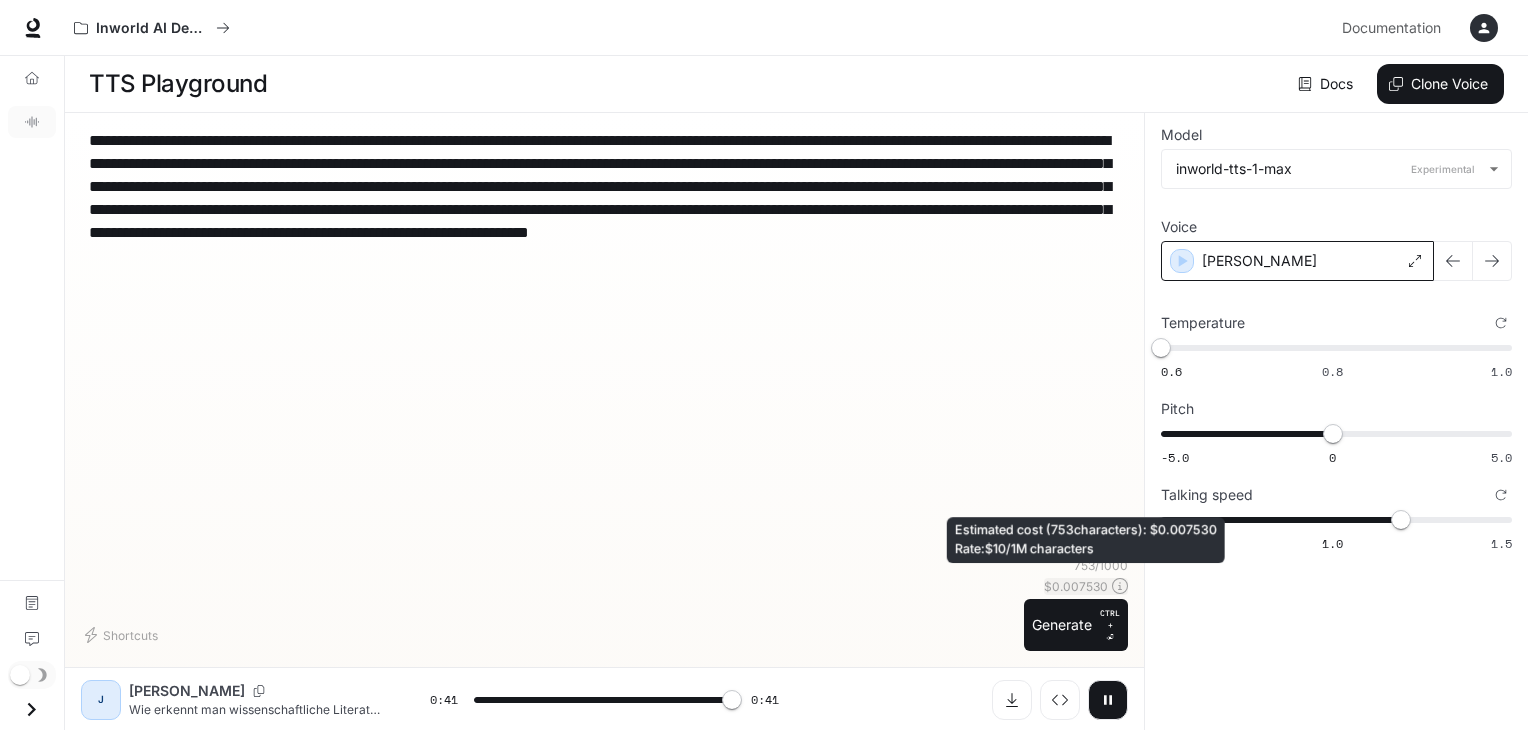 type on "*" 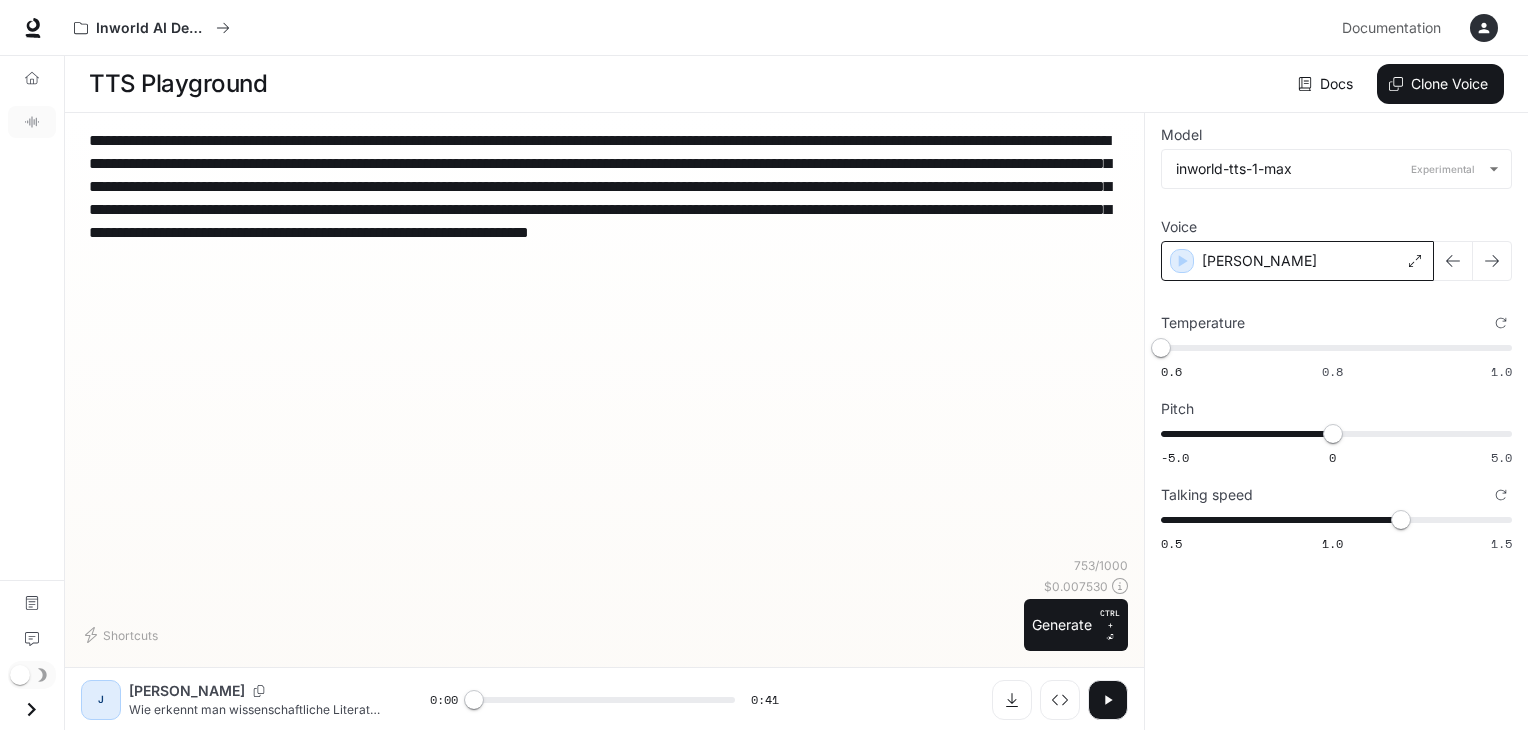 click at bounding box center [1484, 28] 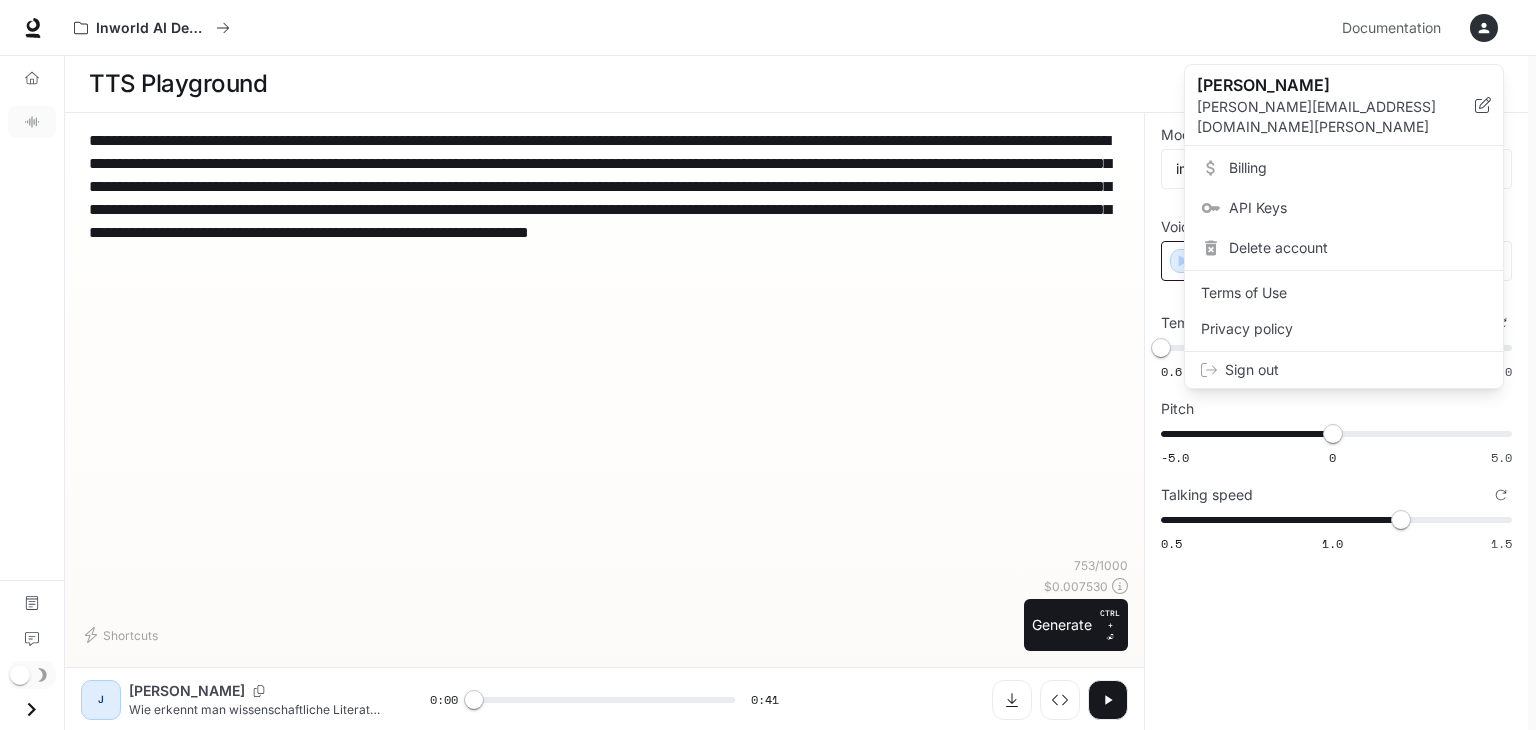 click on "Sign out" at bounding box center [1356, 370] 